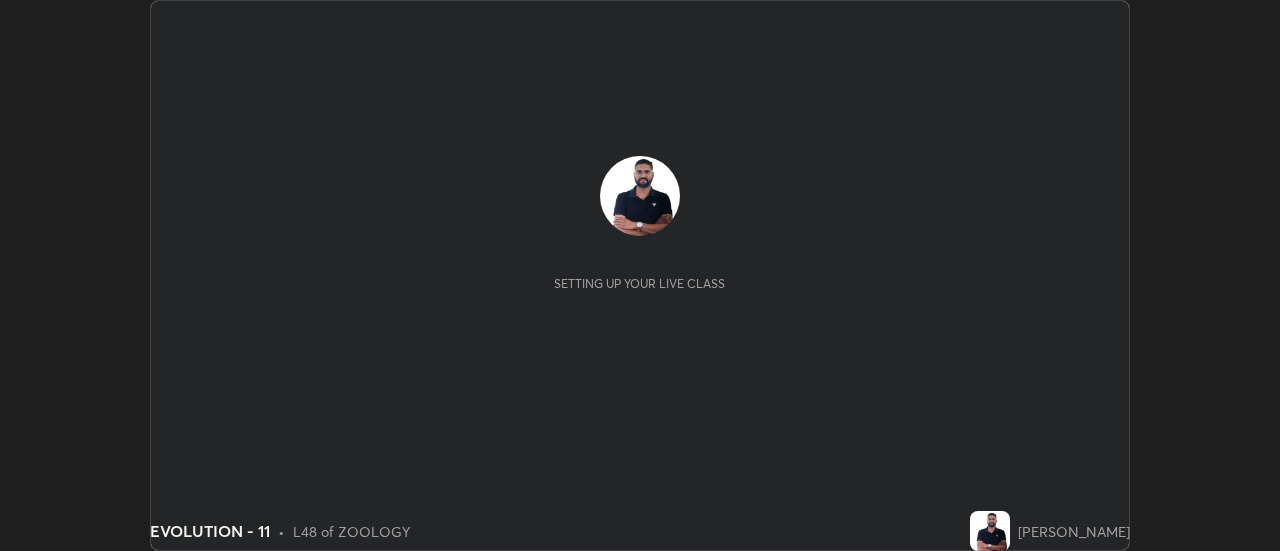 scroll, scrollTop: 0, scrollLeft: 0, axis: both 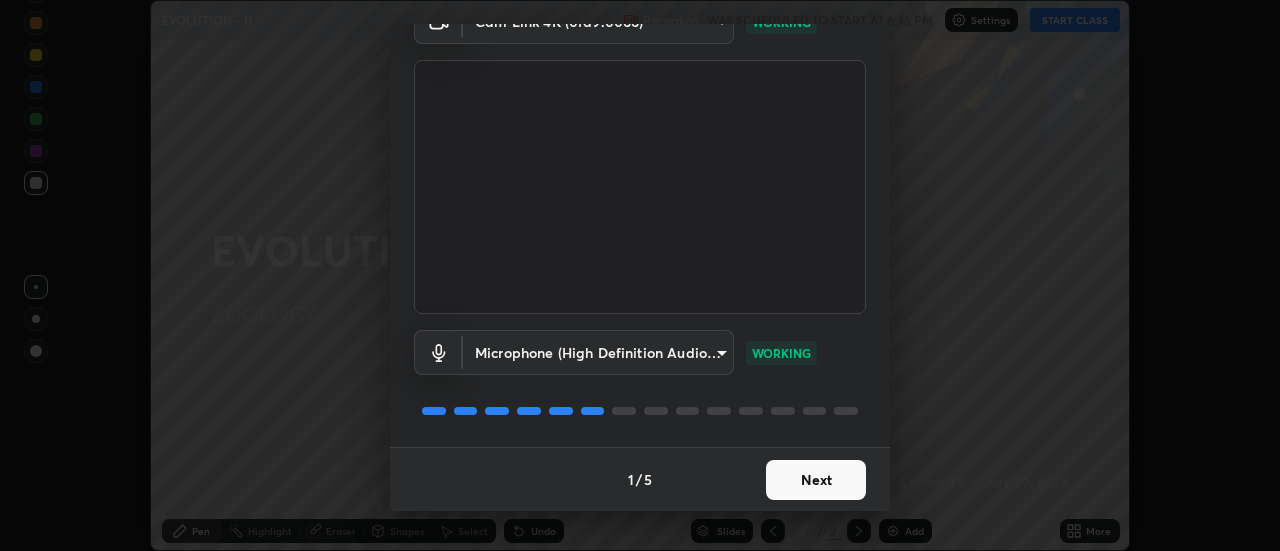 click on "Next" at bounding box center [816, 480] 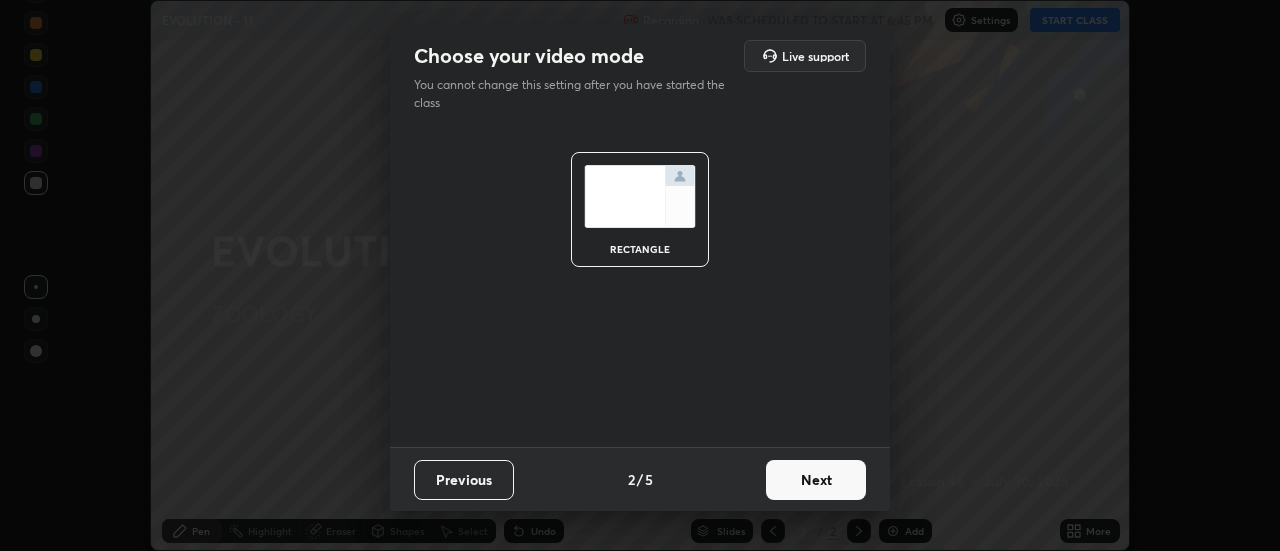 scroll, scrollTop: 0, scrollLeft: 0, axis: both 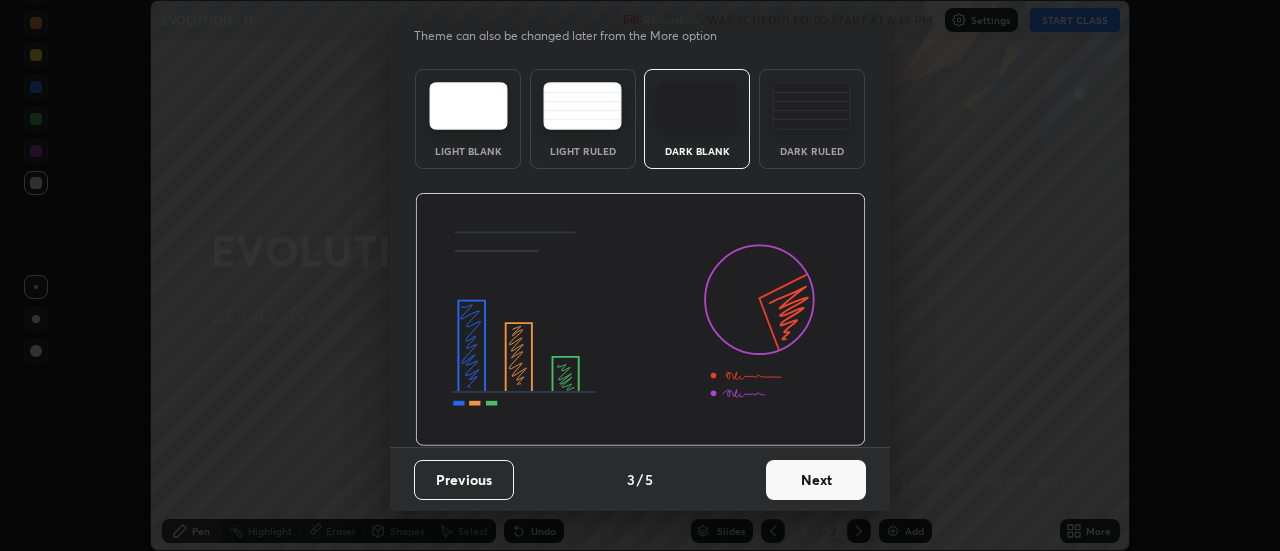click on "Next" at bounding box center [816, 480] 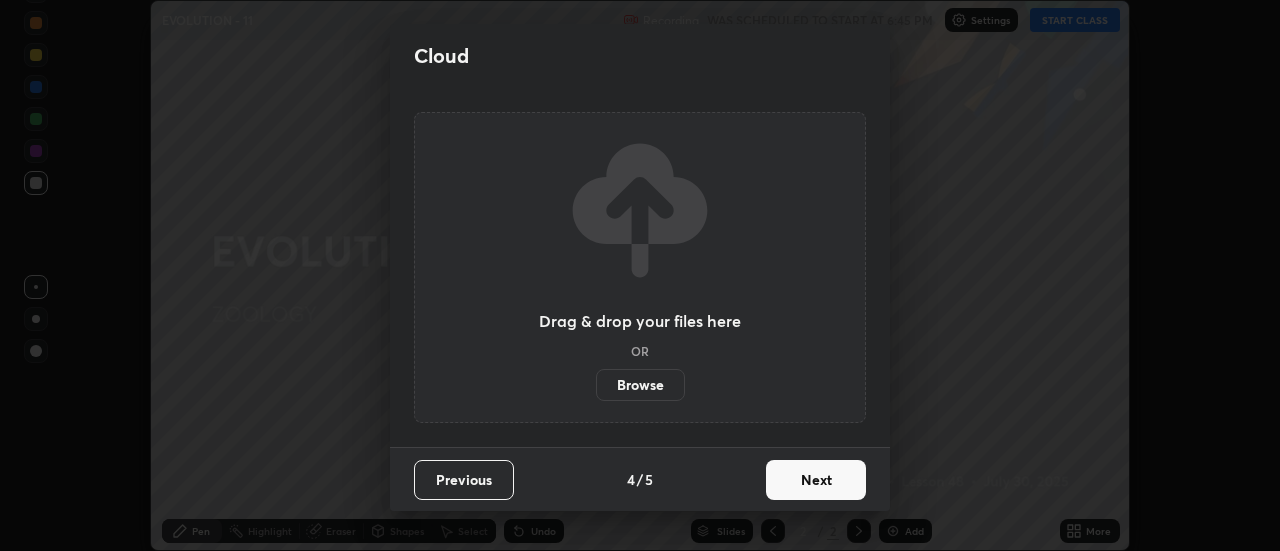 click on "Next" at bounding box center (816, 480) 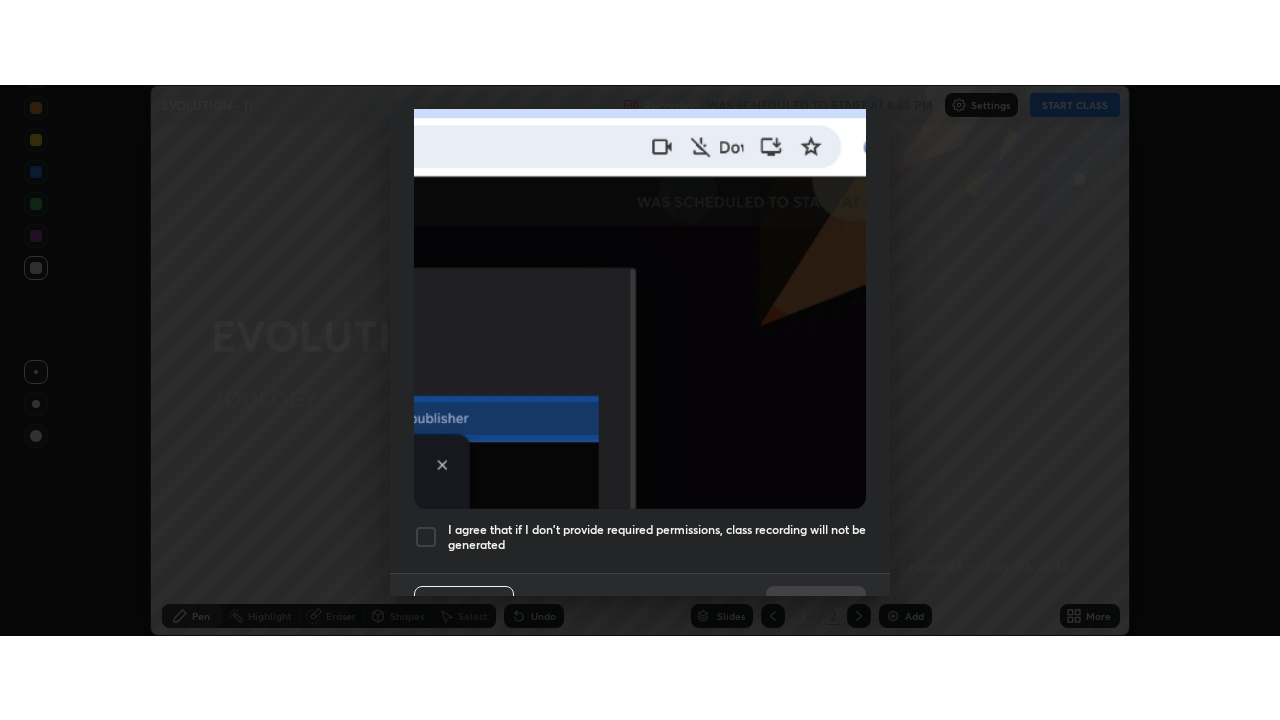 scroll, scrollTop: 513, scrollLeft: 0, axis: vertical 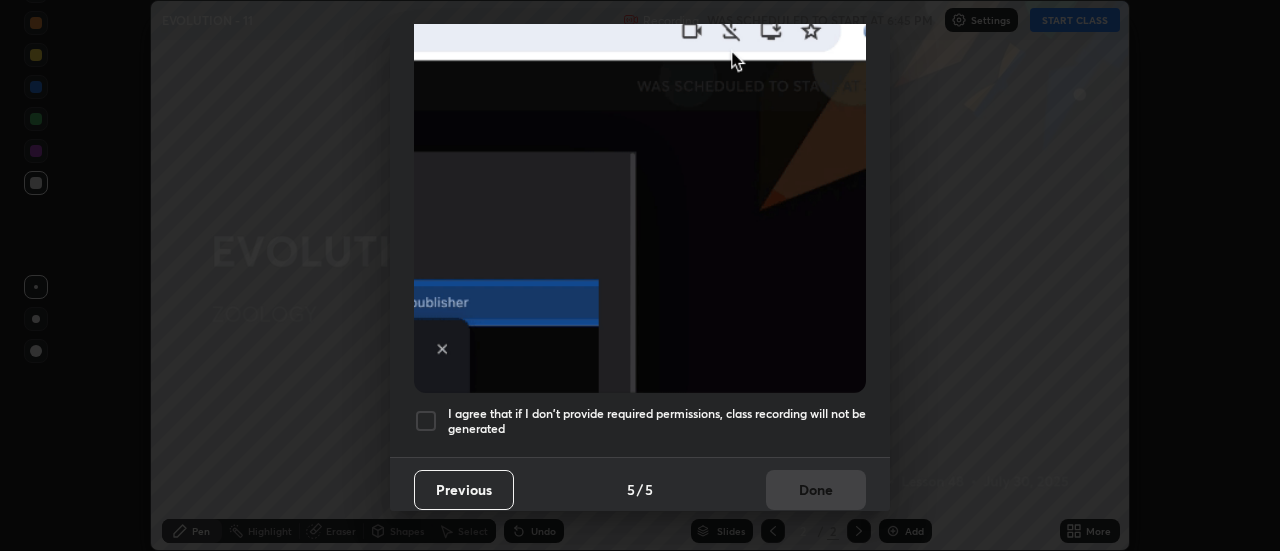 click at bounding box center (426, 421) 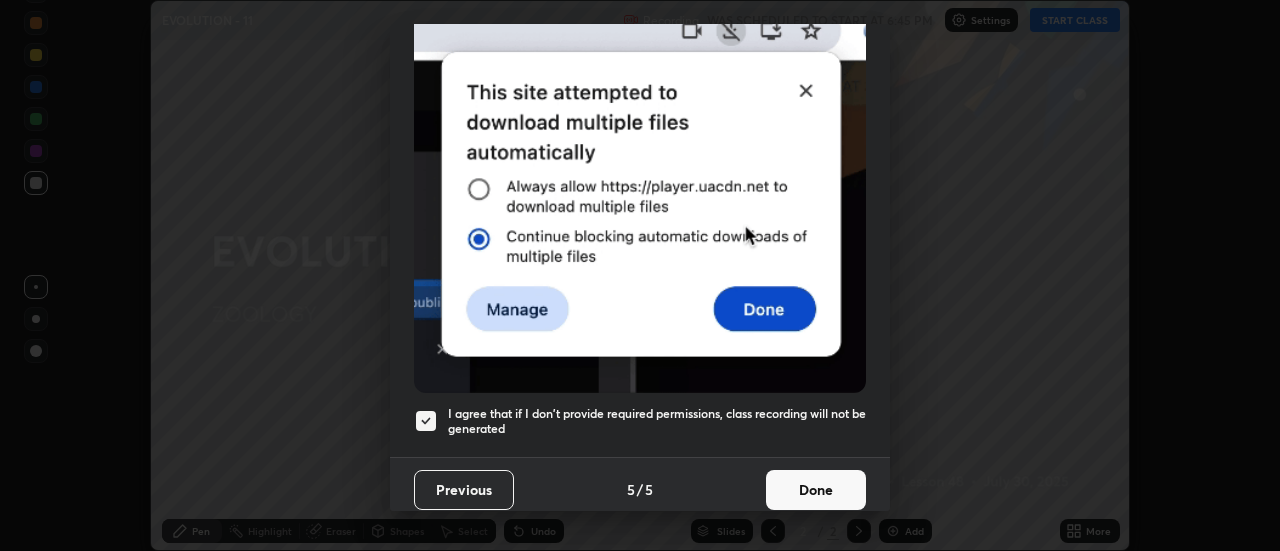 click on "Done" at bounding box center (816, 490) 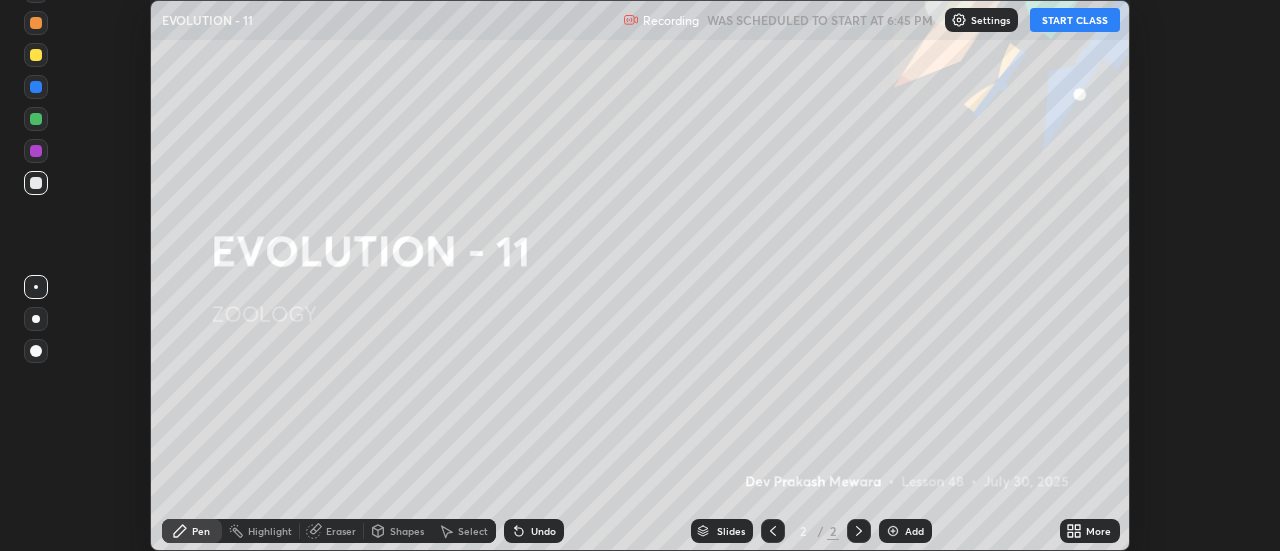 click on "START CLASS" at bounding box center [1075, 20] 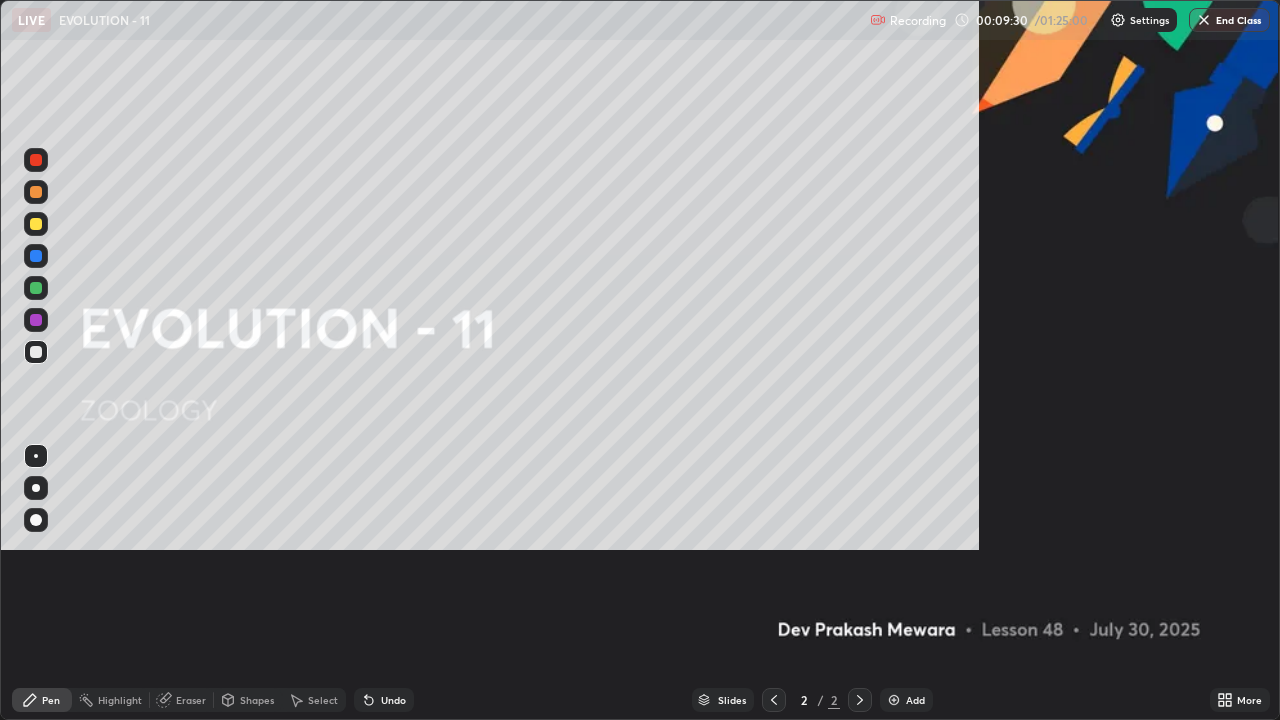 scroll, scrollTop: 99280, scrollLeft: 98720, axis: both 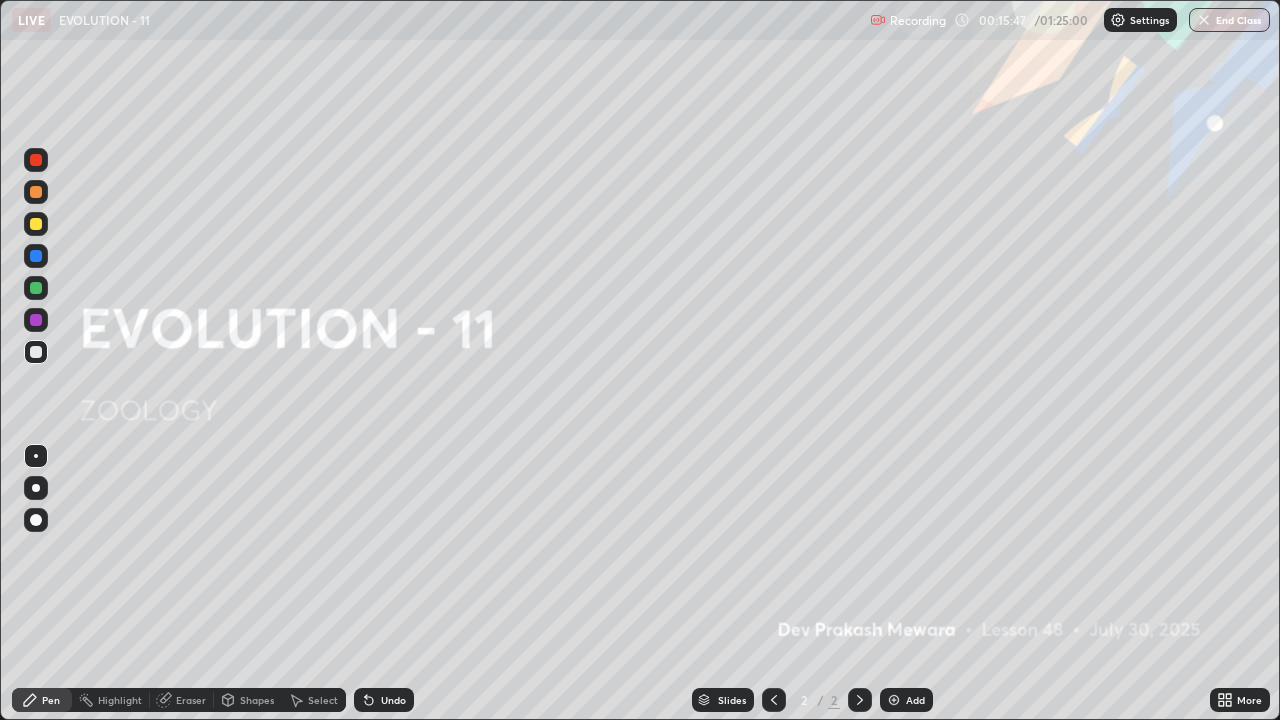 click 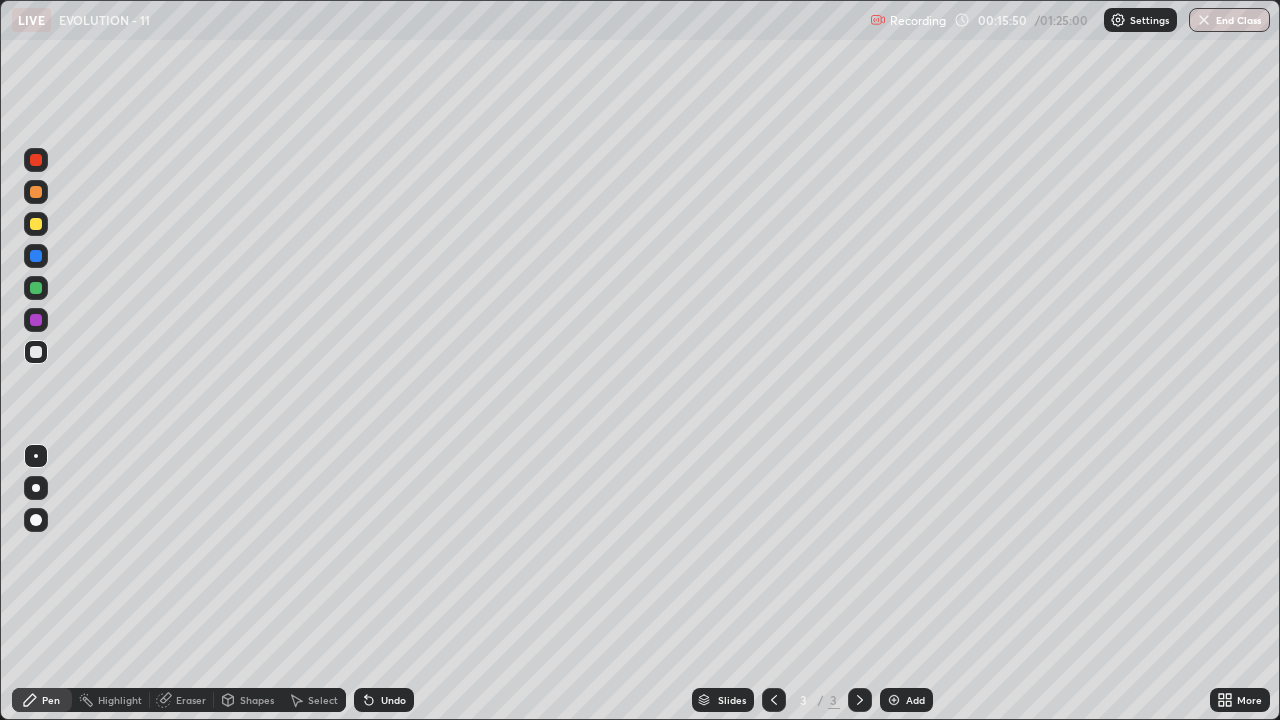 click at bounding box center [36, 256] 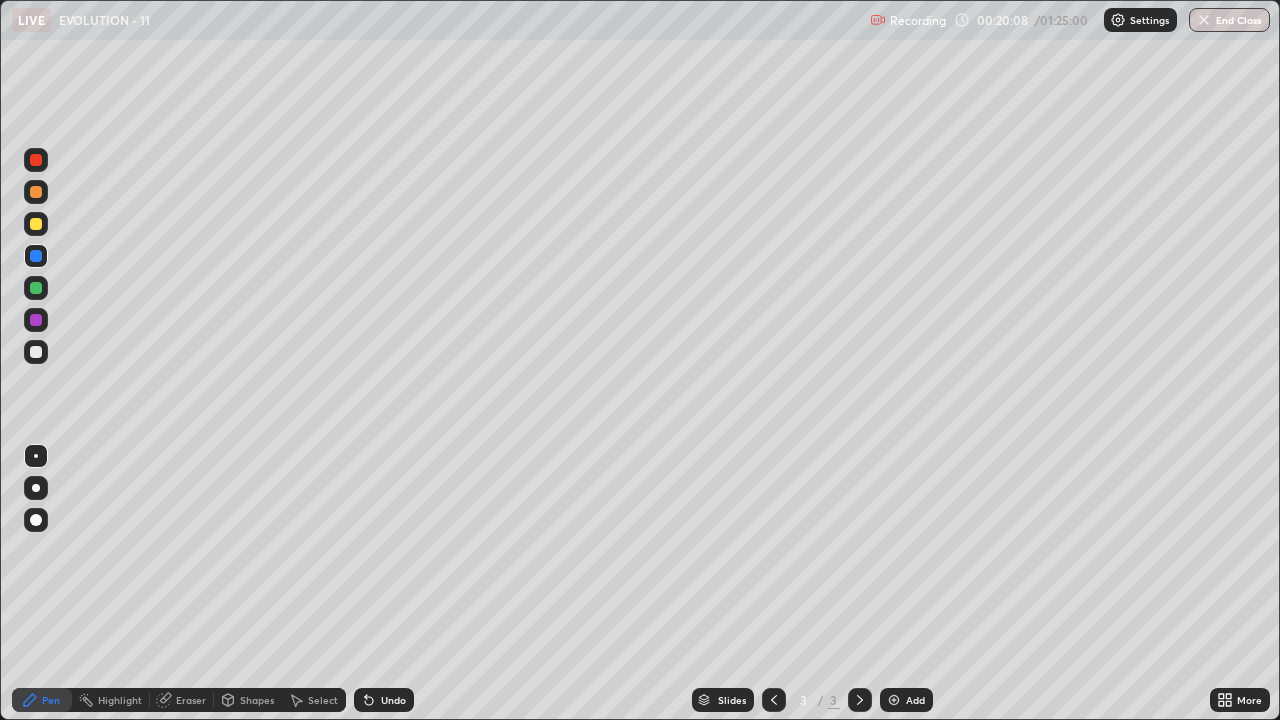 click at bounding box center [36, 352] 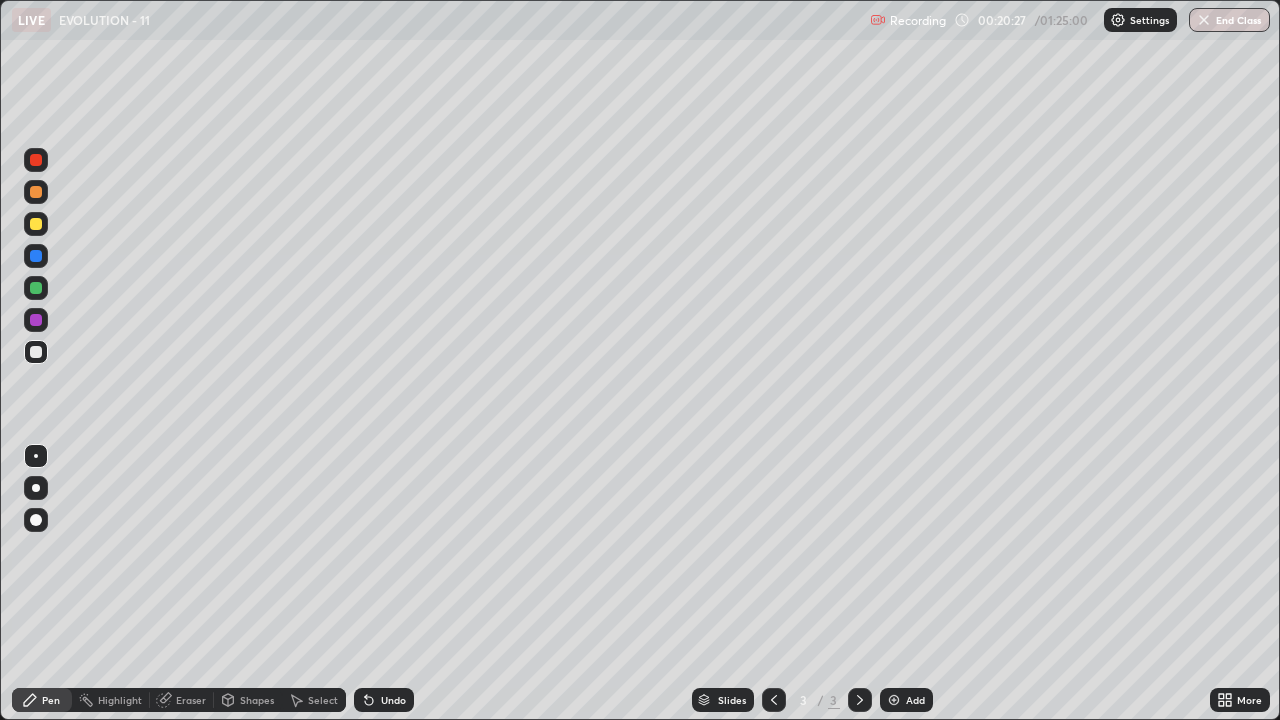click on "Undo" at bounding box center (393, 700) 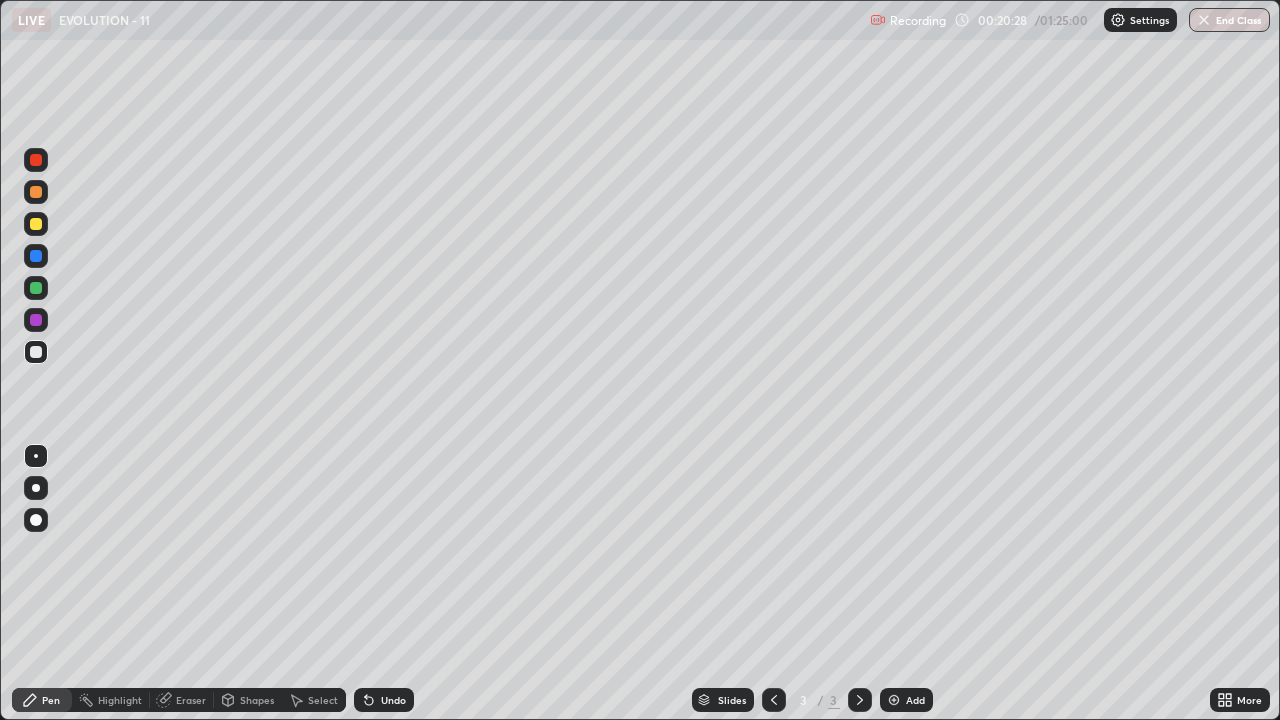 click on "Undo" at bounding box center [393, 700] 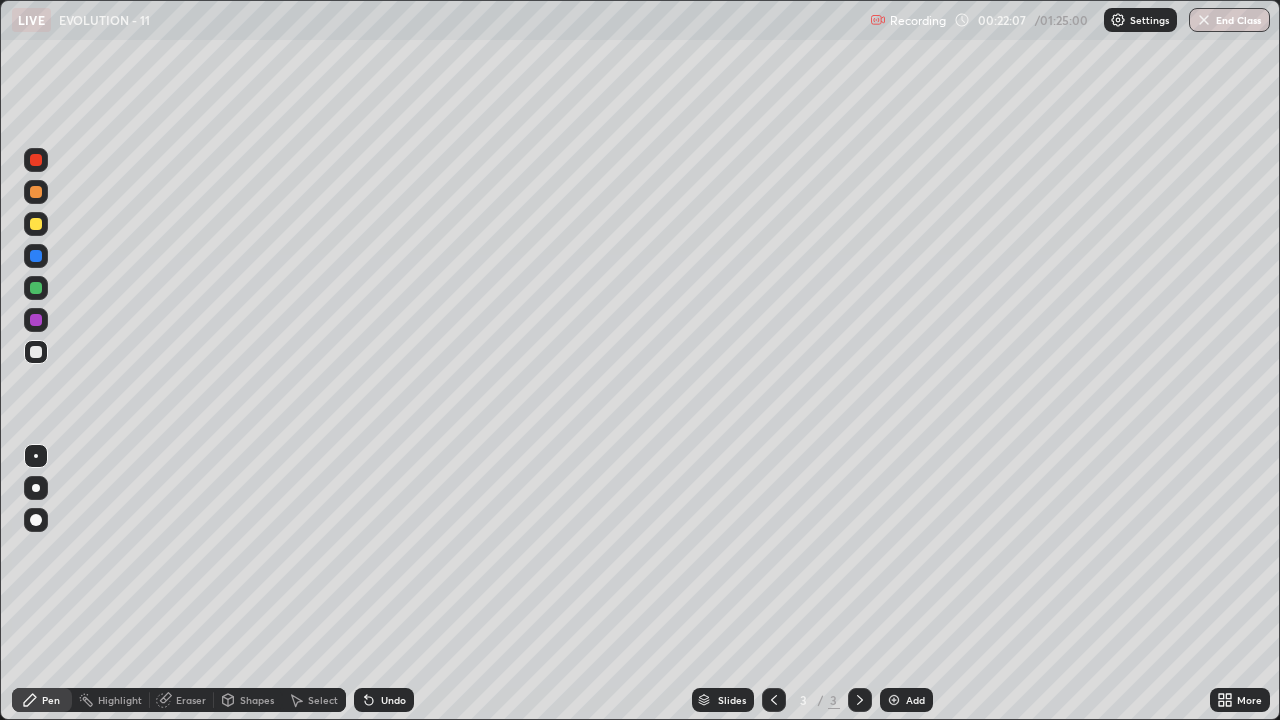 click on "Undo" at bounding box center [393, 700] 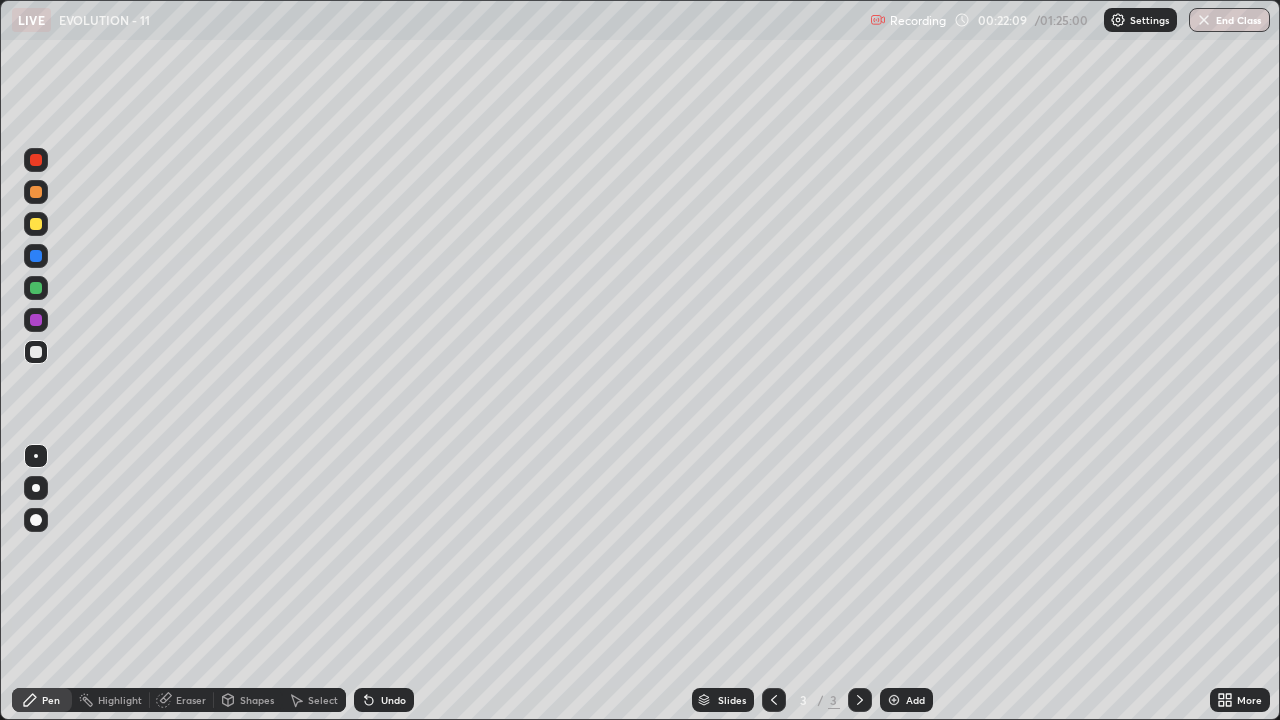 click on "Eraser" at bounding box center [191, 700] 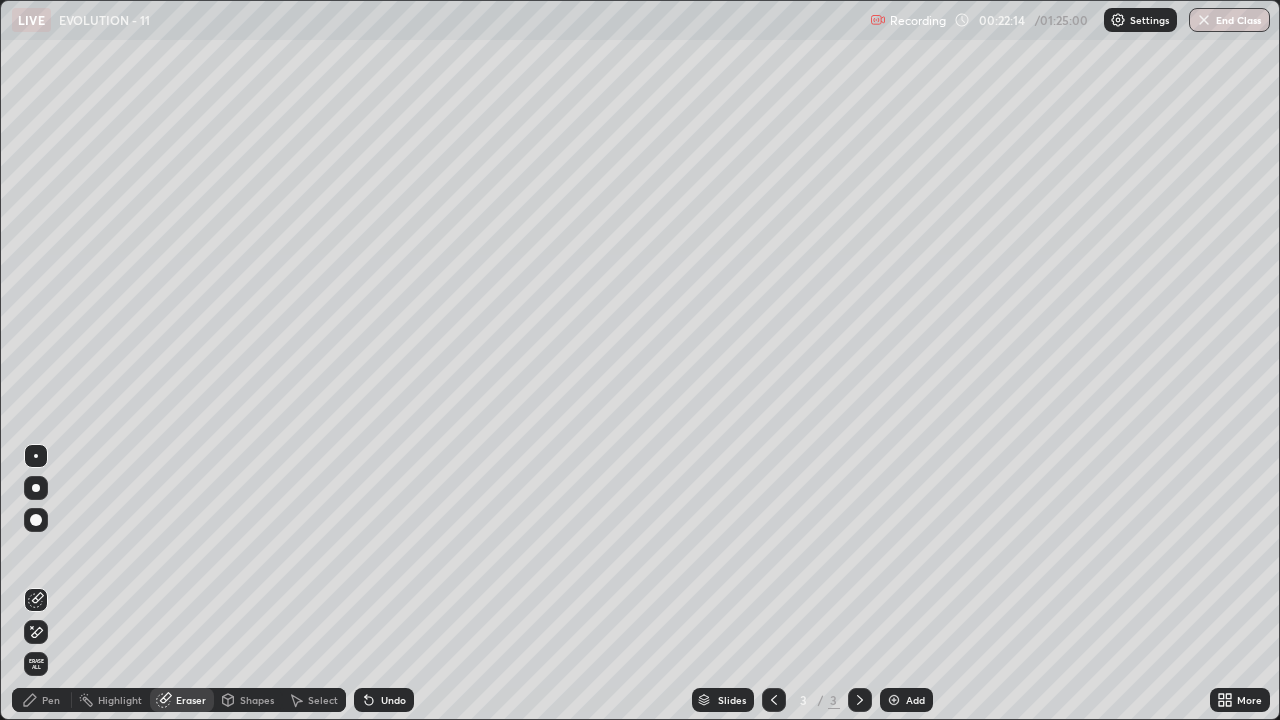 click on "Pen" at bounding box center (51, 700) 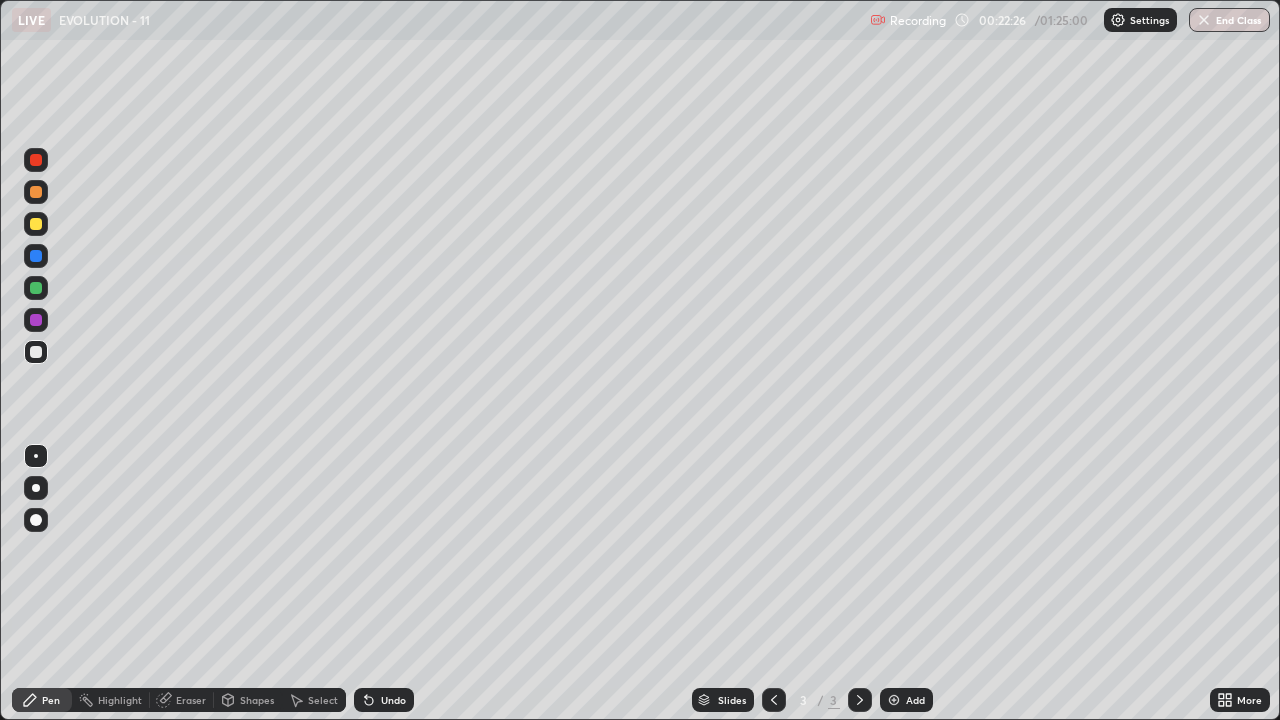 click on "Undo" at bounding box center [393, 700] 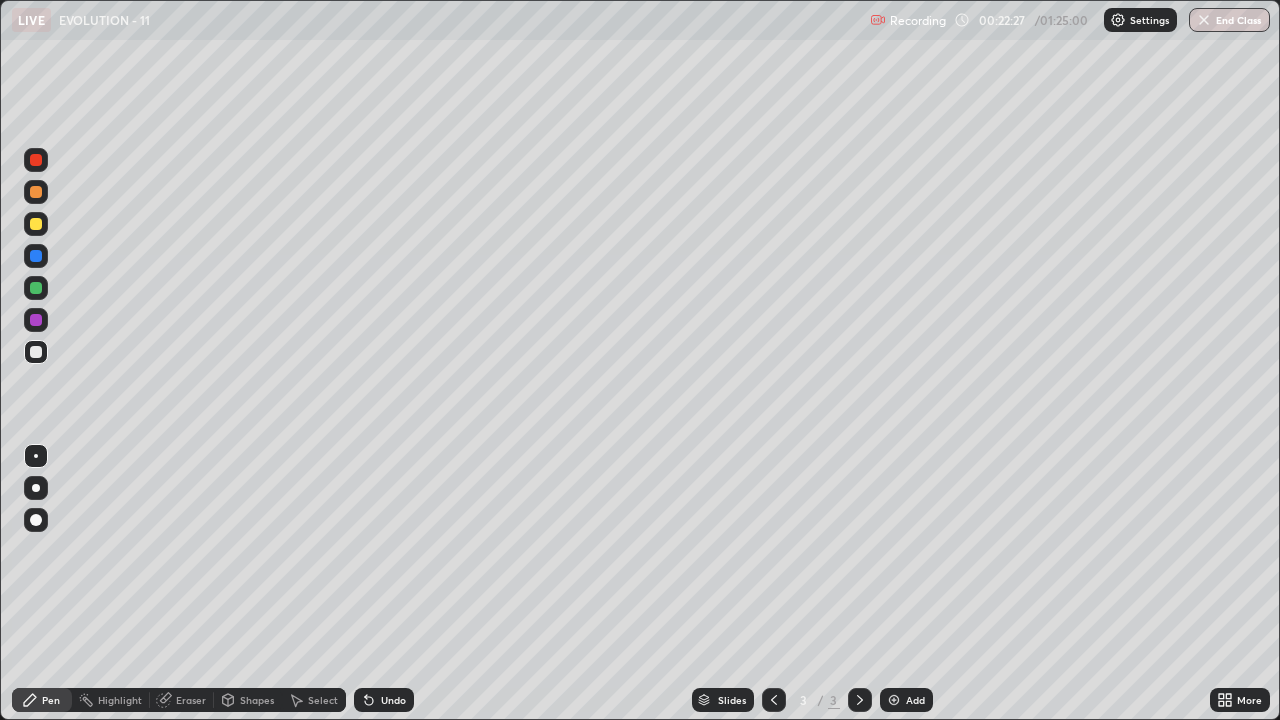 click on "Undo" at bounding box center (393, 700) 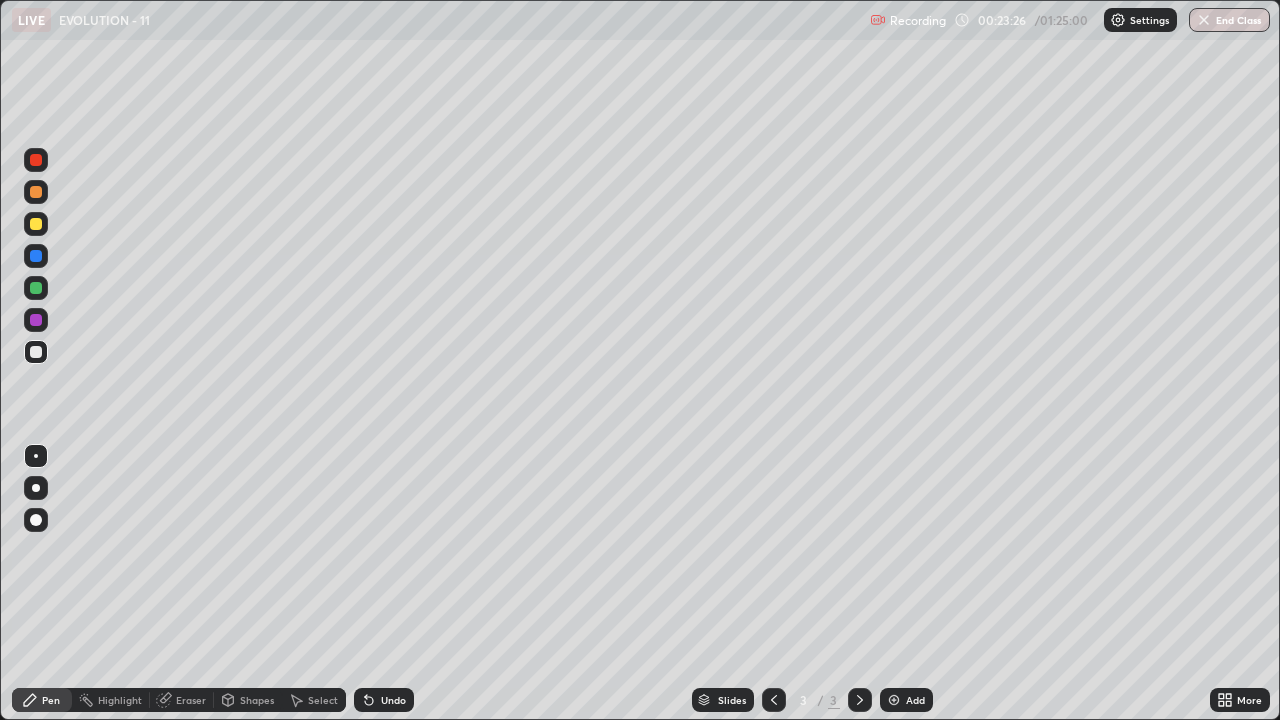 click on "Select" at bounding box center [323, 700] 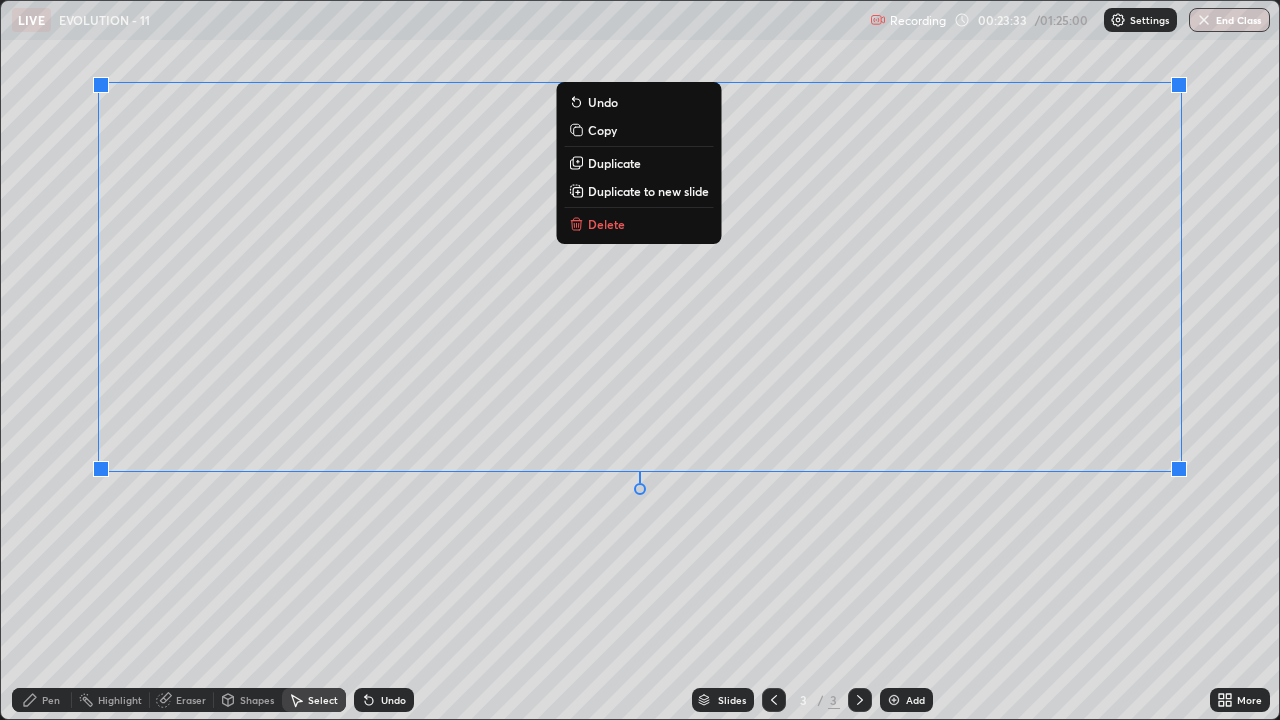 click on "0 ° Undo Copy Duplicate Duplicate to new slide Delete" at bounding box center [640, 360] 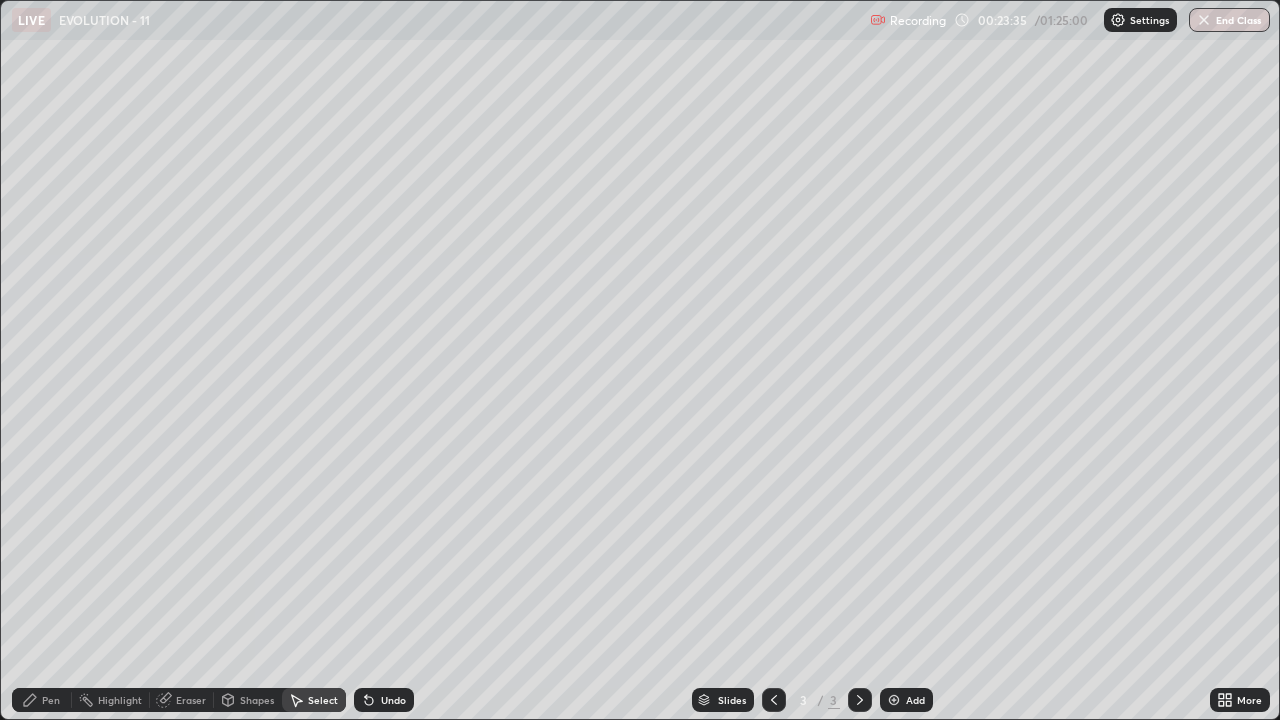 click on "Pen" at bounding box center [51, 700] 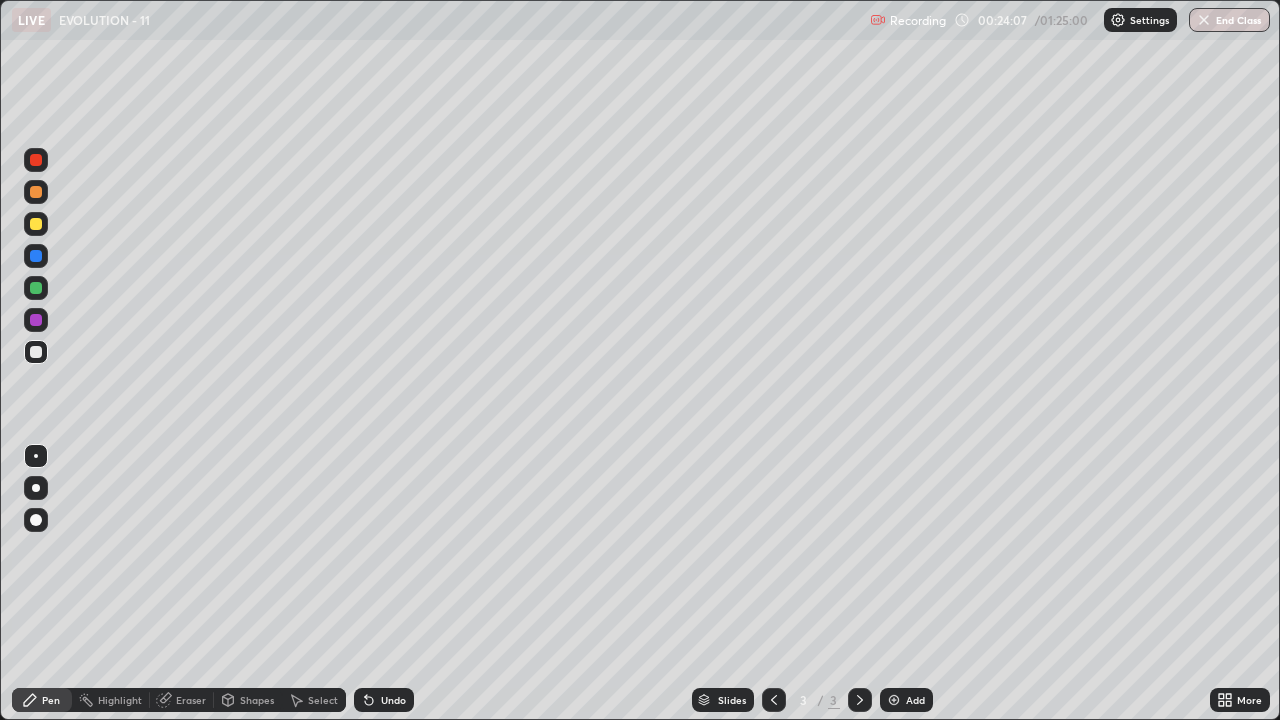 click at bounding box center [36, 256] 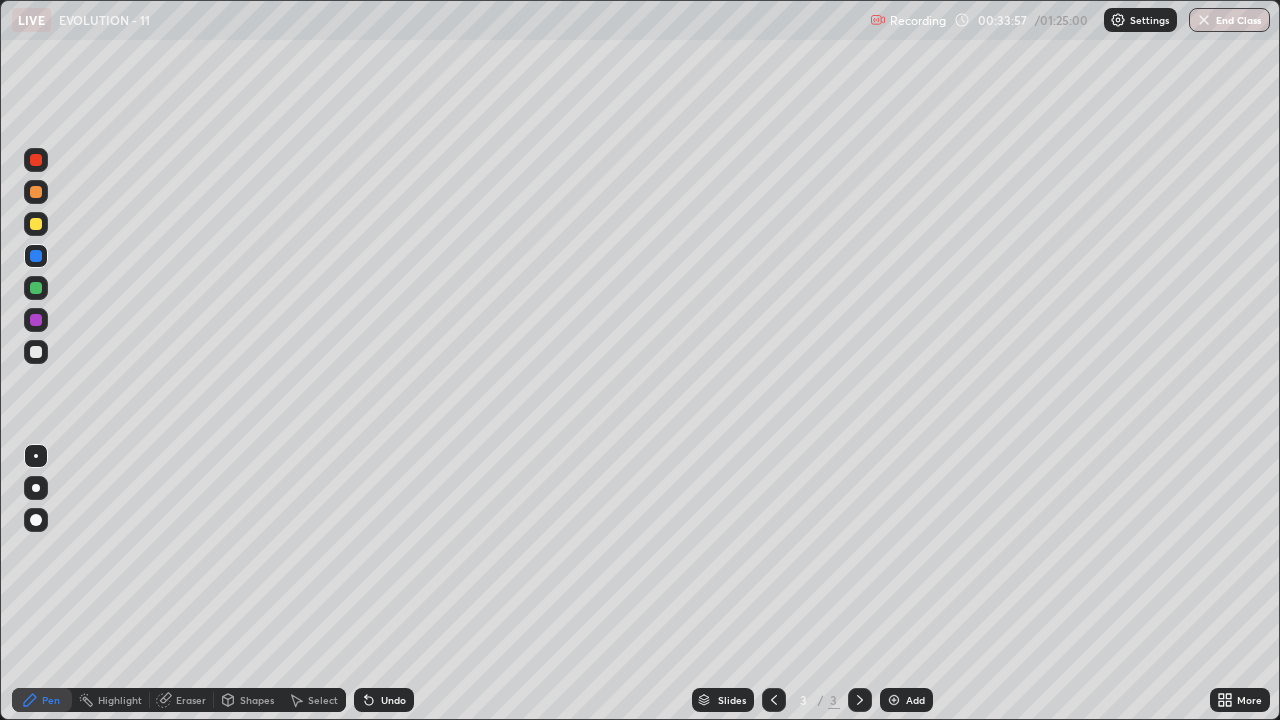 click 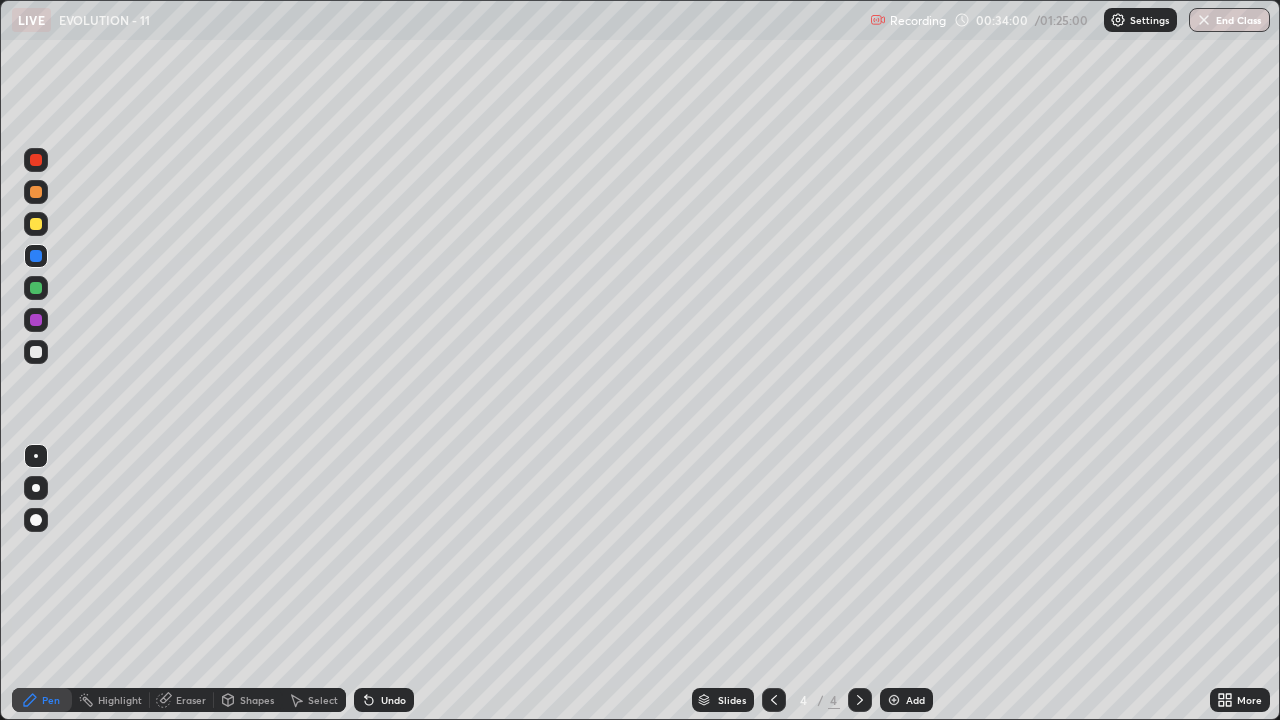 click at bounding box center [36, 192] 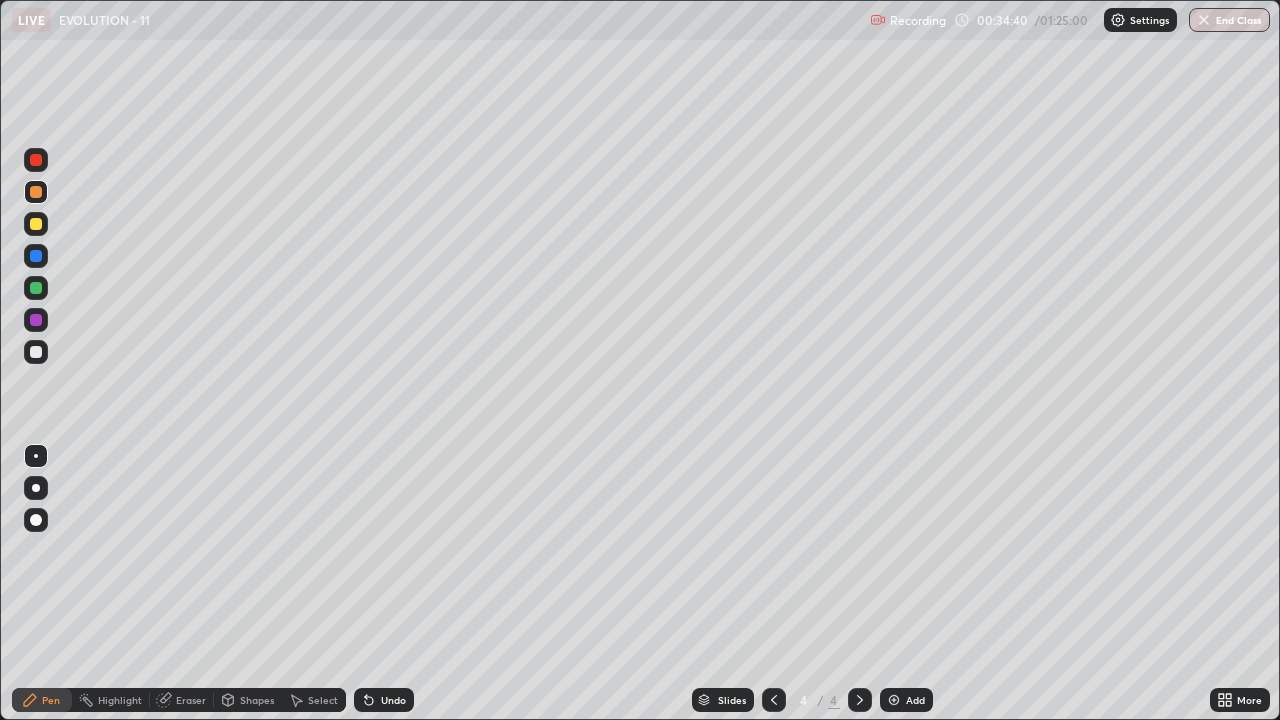 click on "Select" at bounding box center (323, 700) 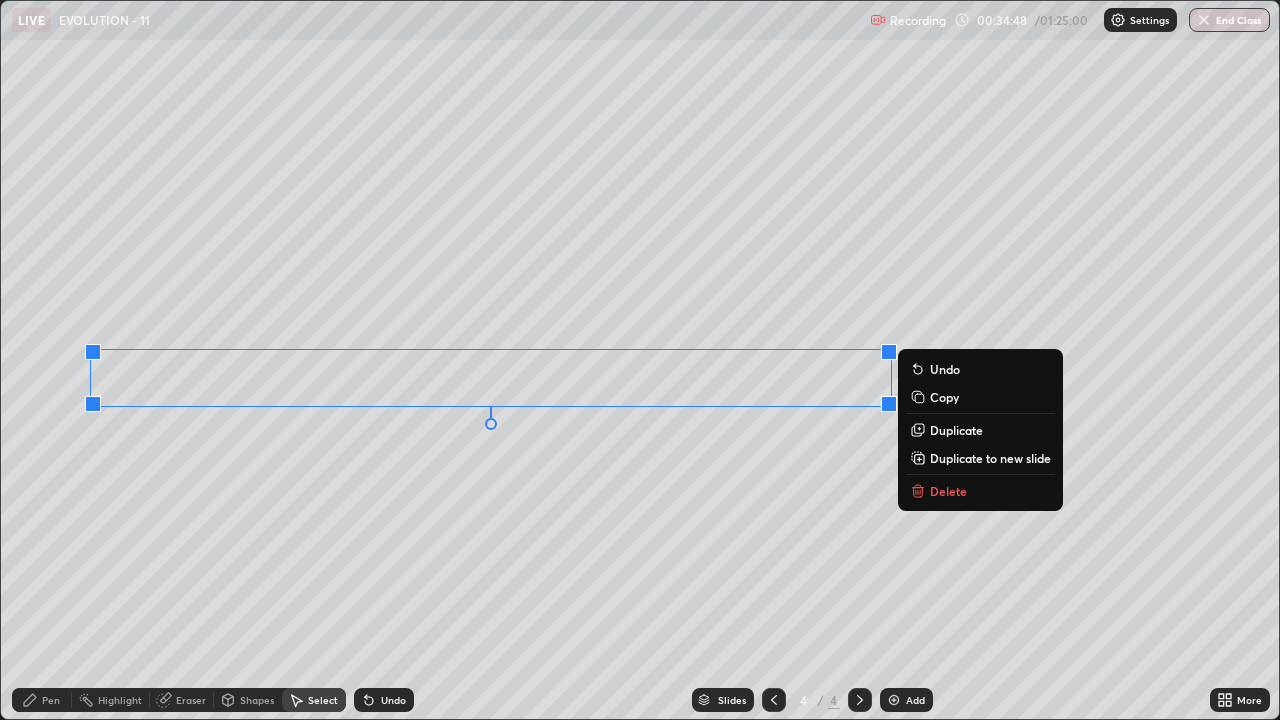 click on "0 ° Undo Copy Duplicate Duplicate to new slide Delete" at bounding box center (640, 360) 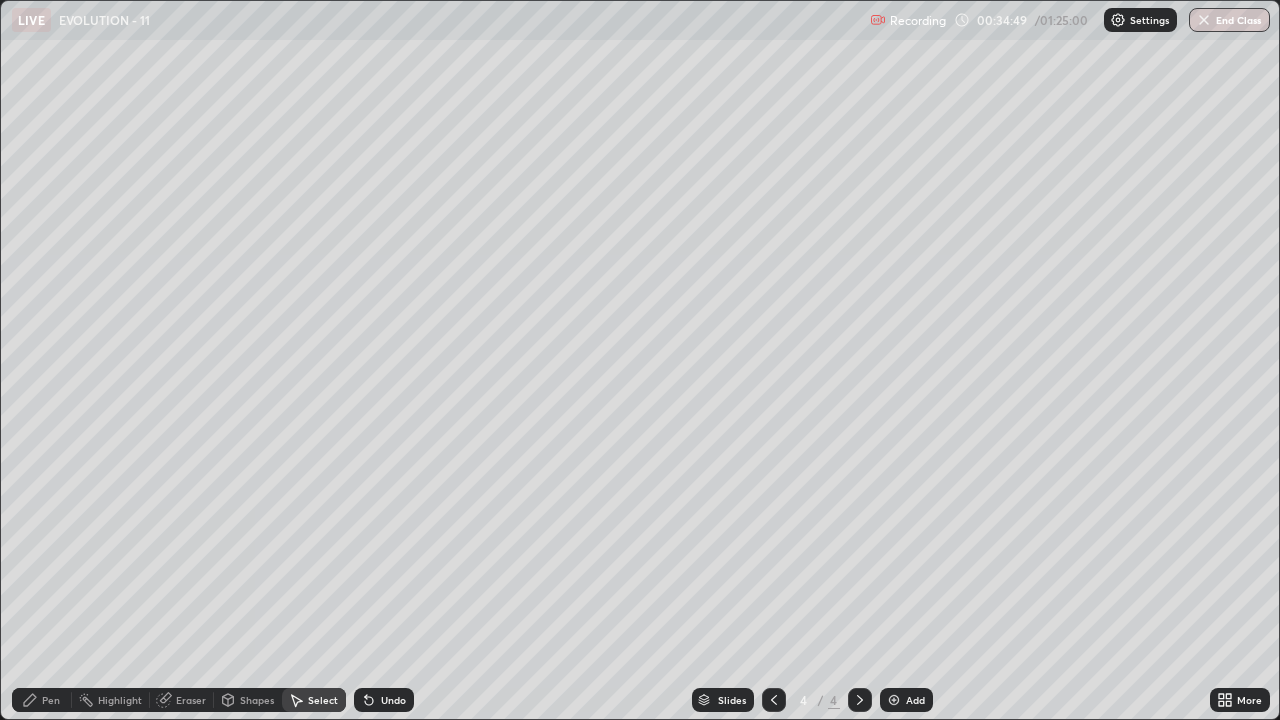 click on "Pen" at bounding box center [51, 700] 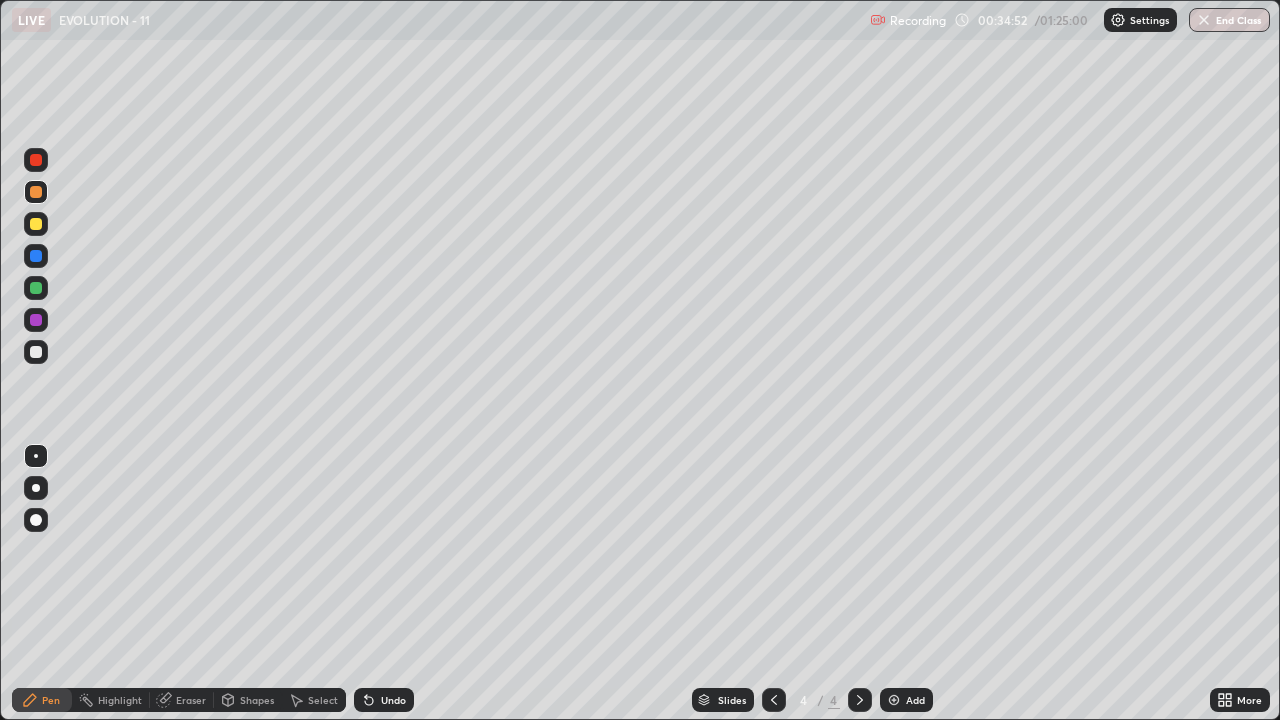 click at bounding box center [36, 352] 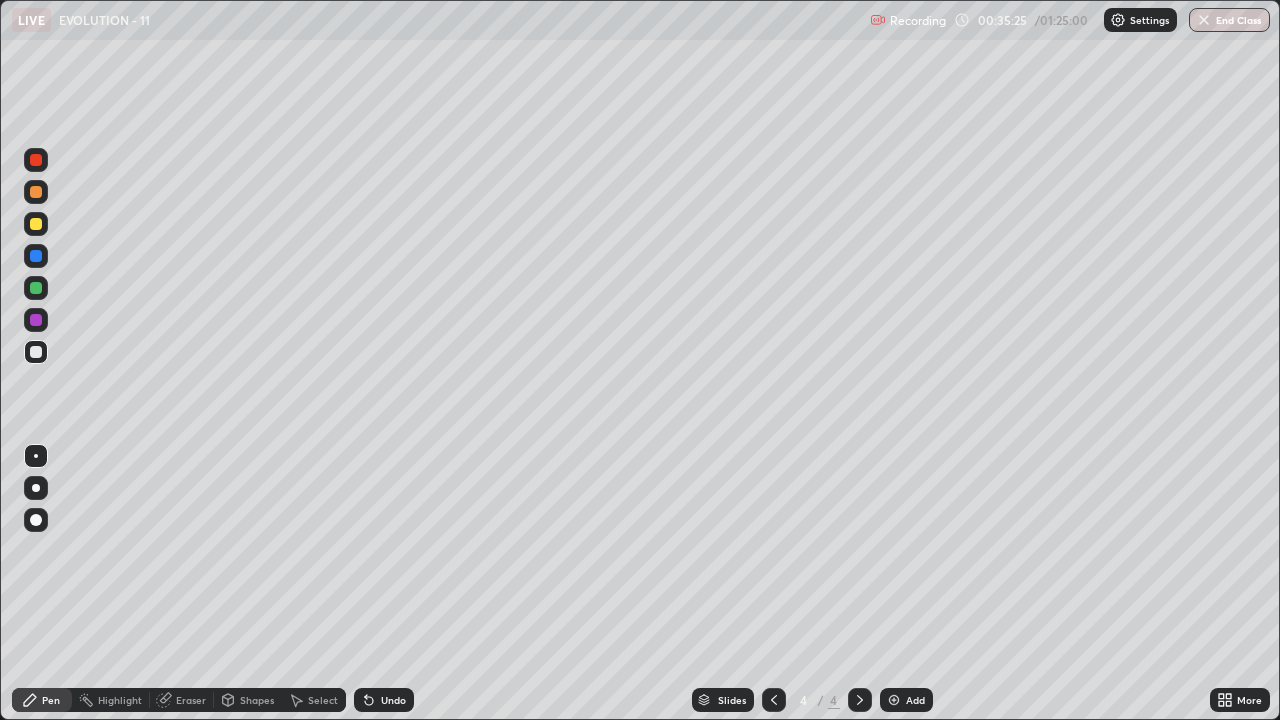 click on "Select" at bounding box center [323, 700] 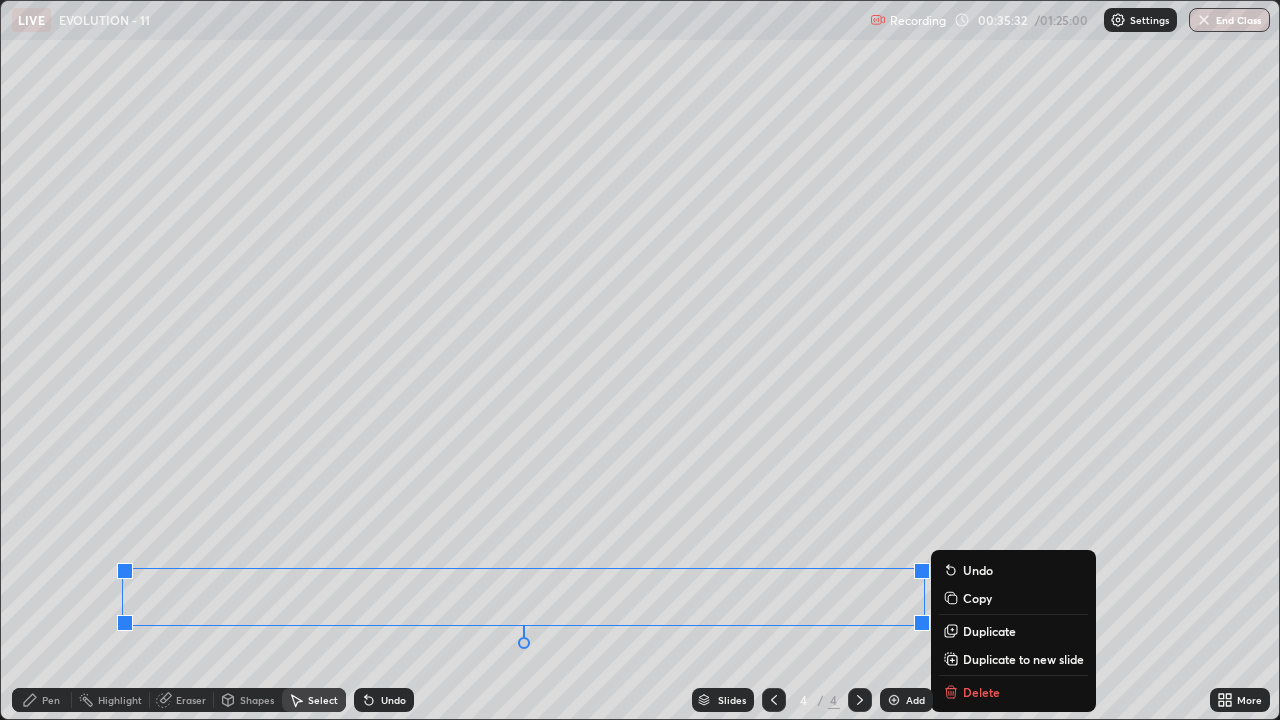click on "Pen" at bounding box center (51, 700) 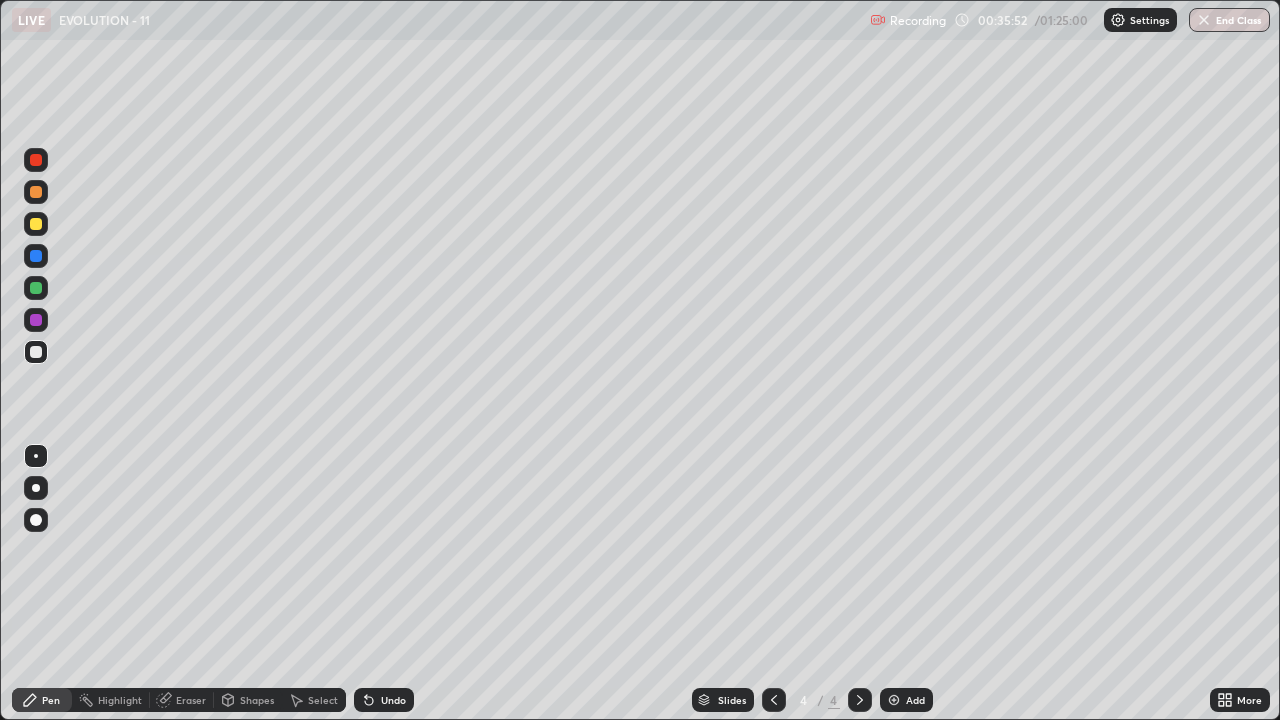 click at bounding box center [36, 320] 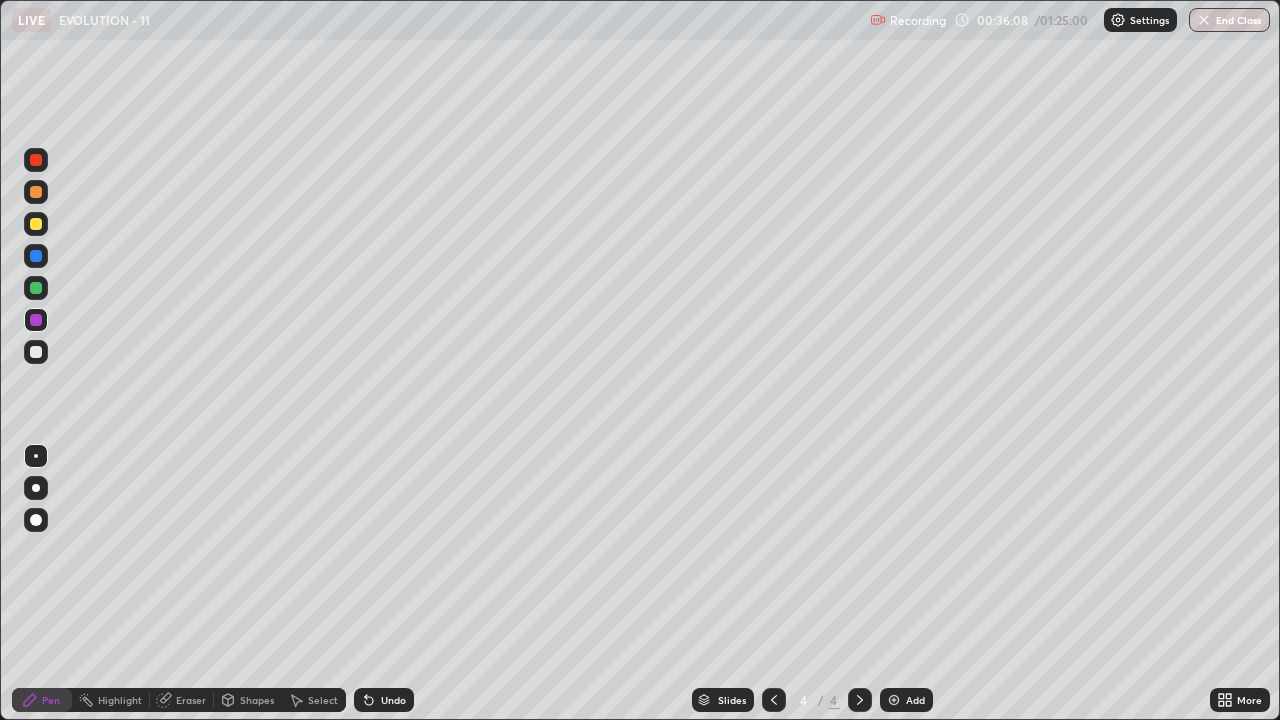 click on "Select" at bounding box center (323, 700) 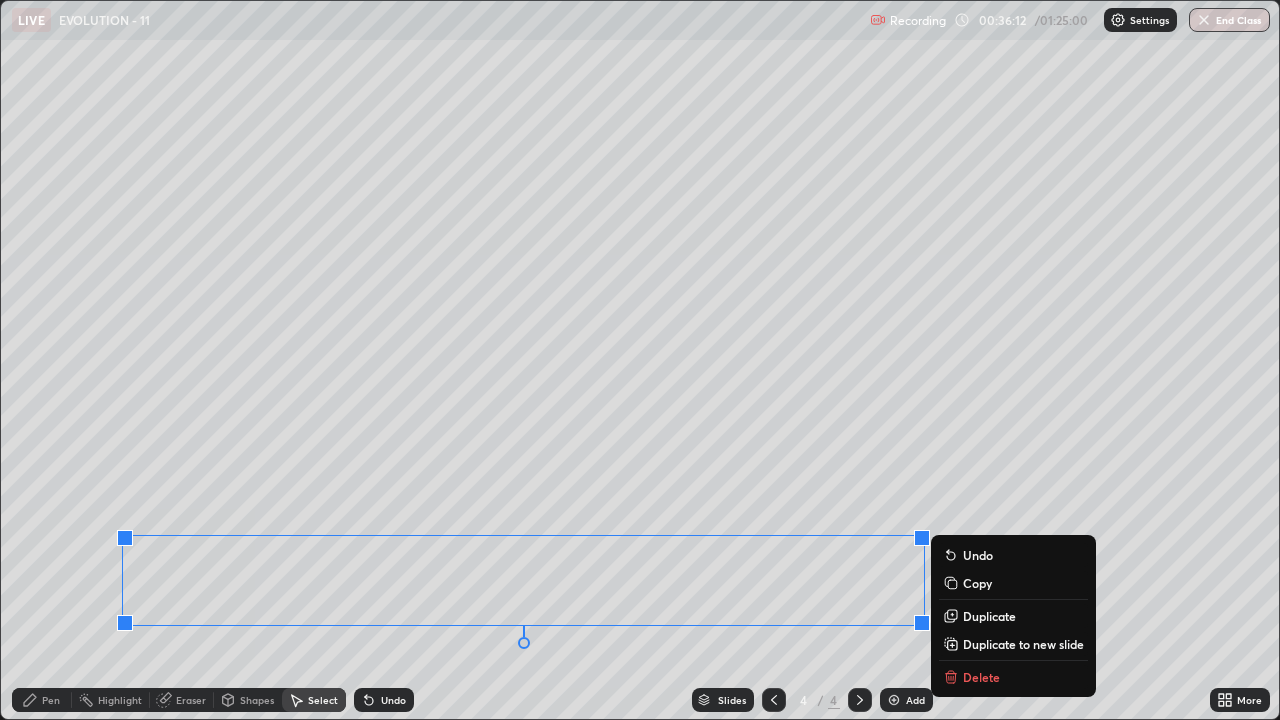 click on "0 ° Undo Copy Duplicate Duplicate to new slide Delete" at bounding box center [640, 360] 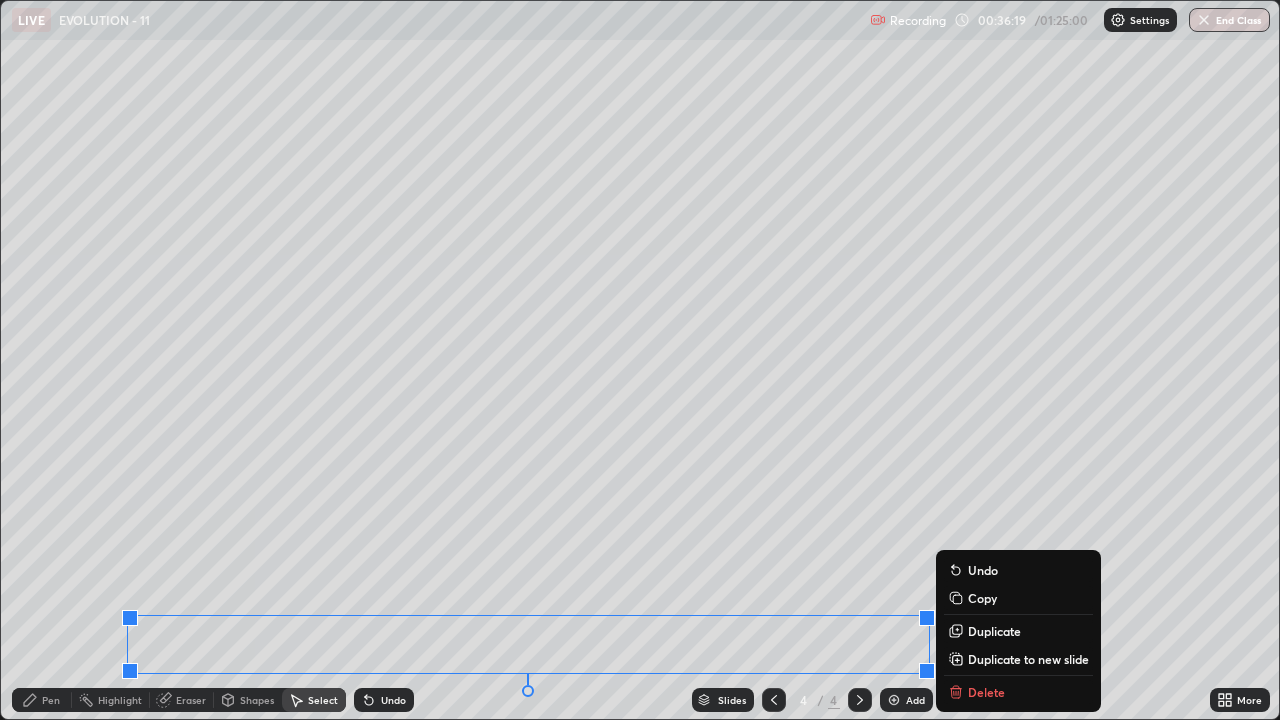 click on "0 ° Undo Copy Duplicate Duplicate to new slide Delete" at bounding box center [640, 360] 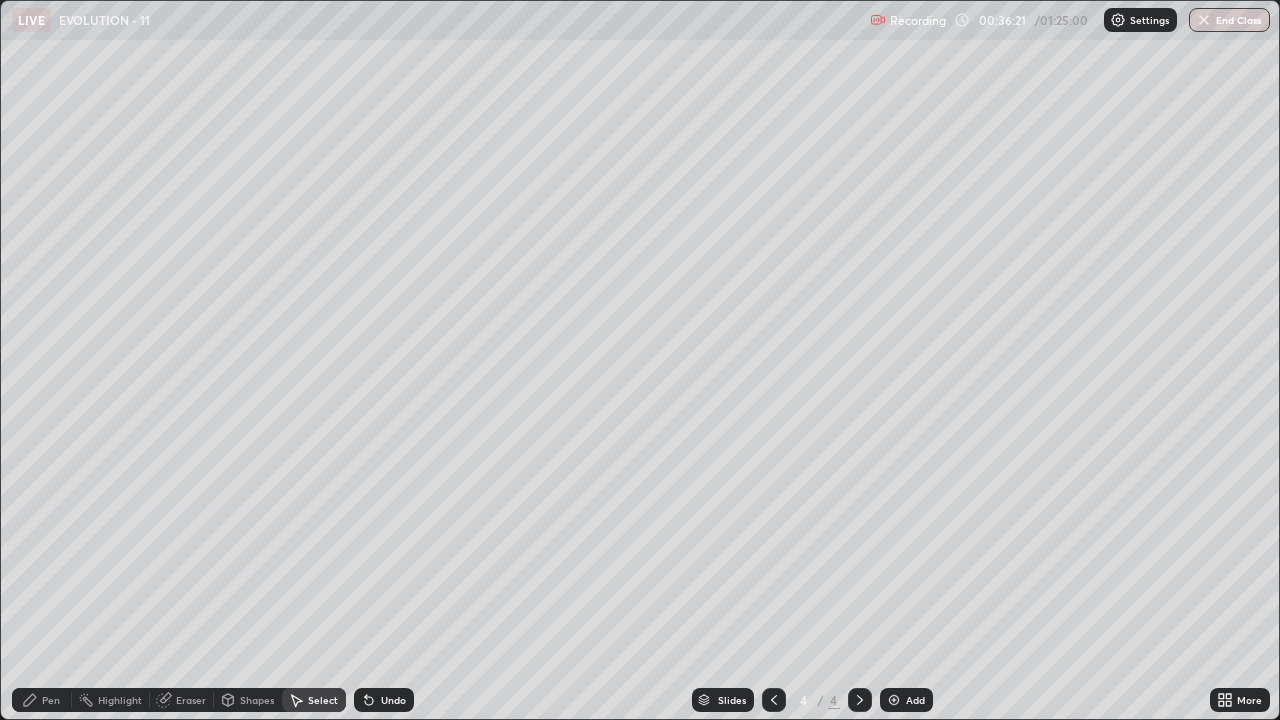 click on "Pen" at bounding box center (51, 700) 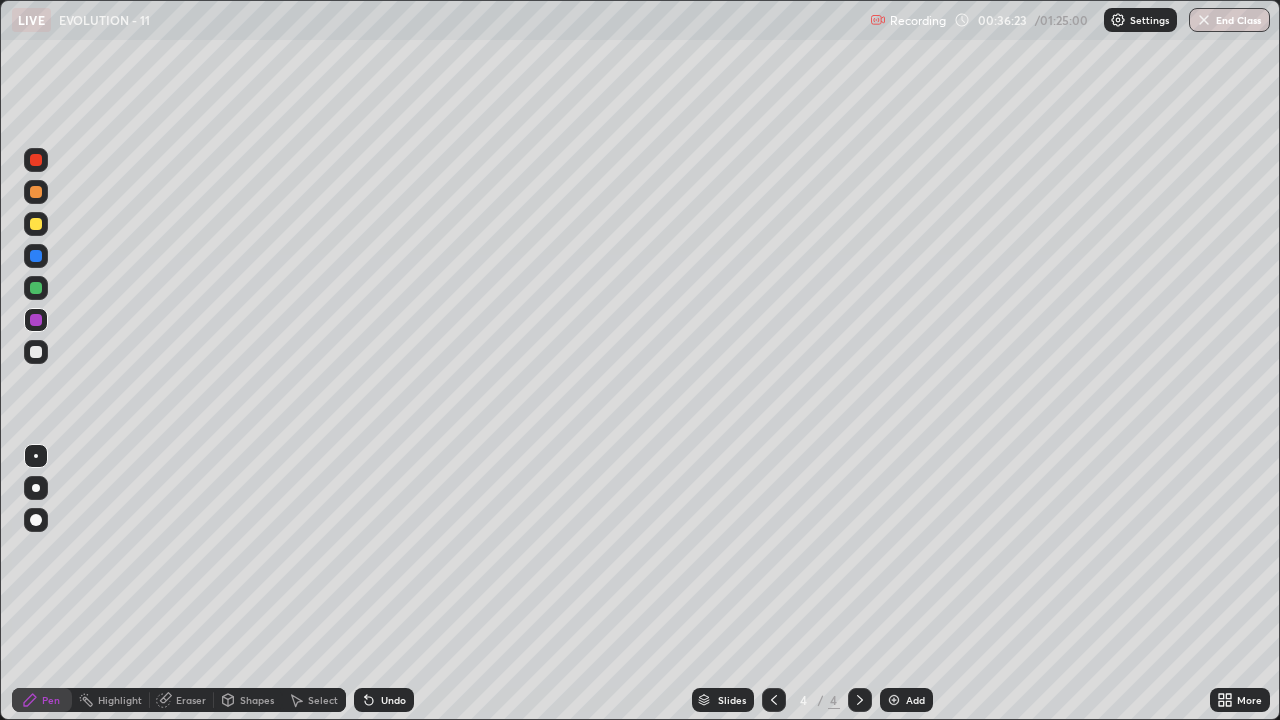 click at bounding box center [36, 256] 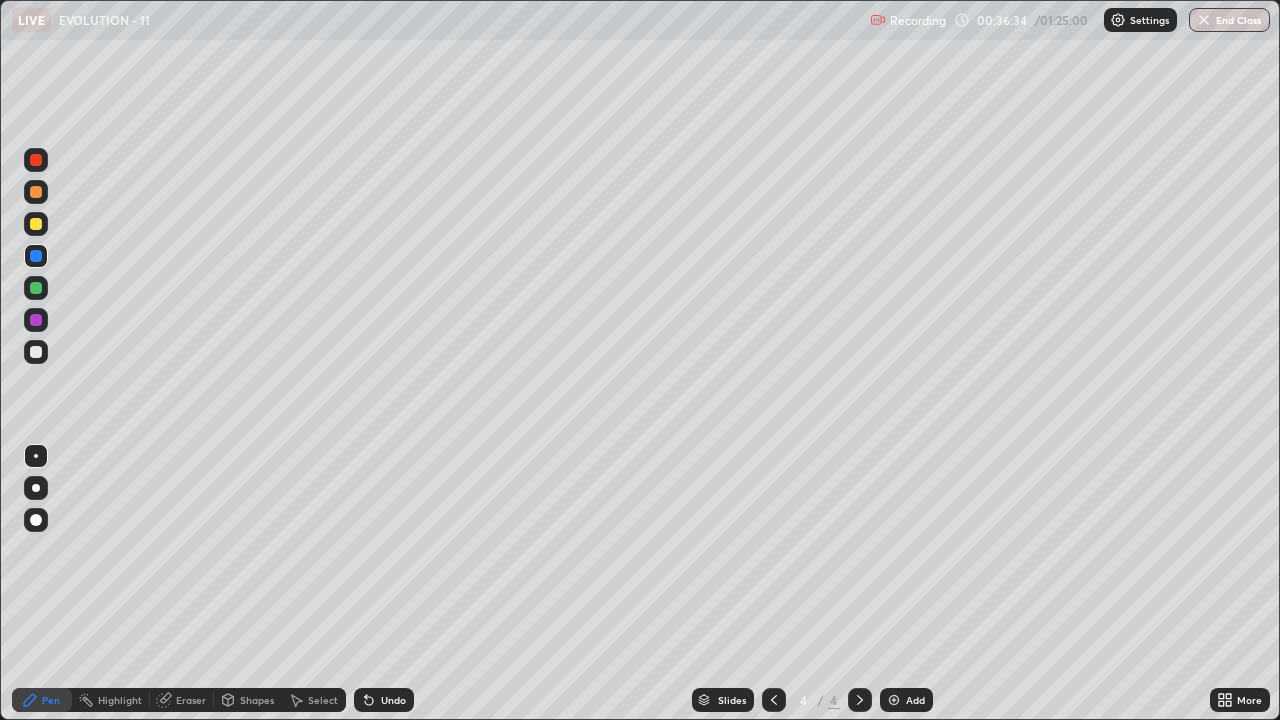 click at bounding box center [36, 320] 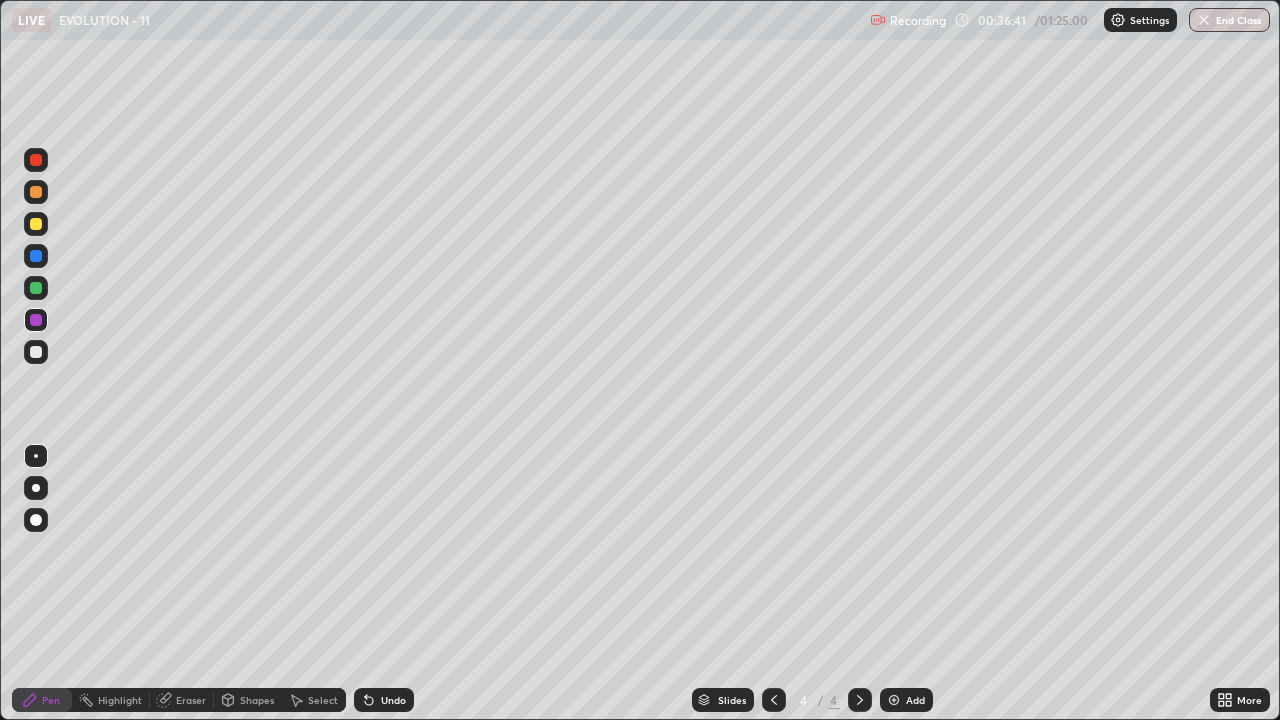 click on "Undo" at bounding box center [393, 700] 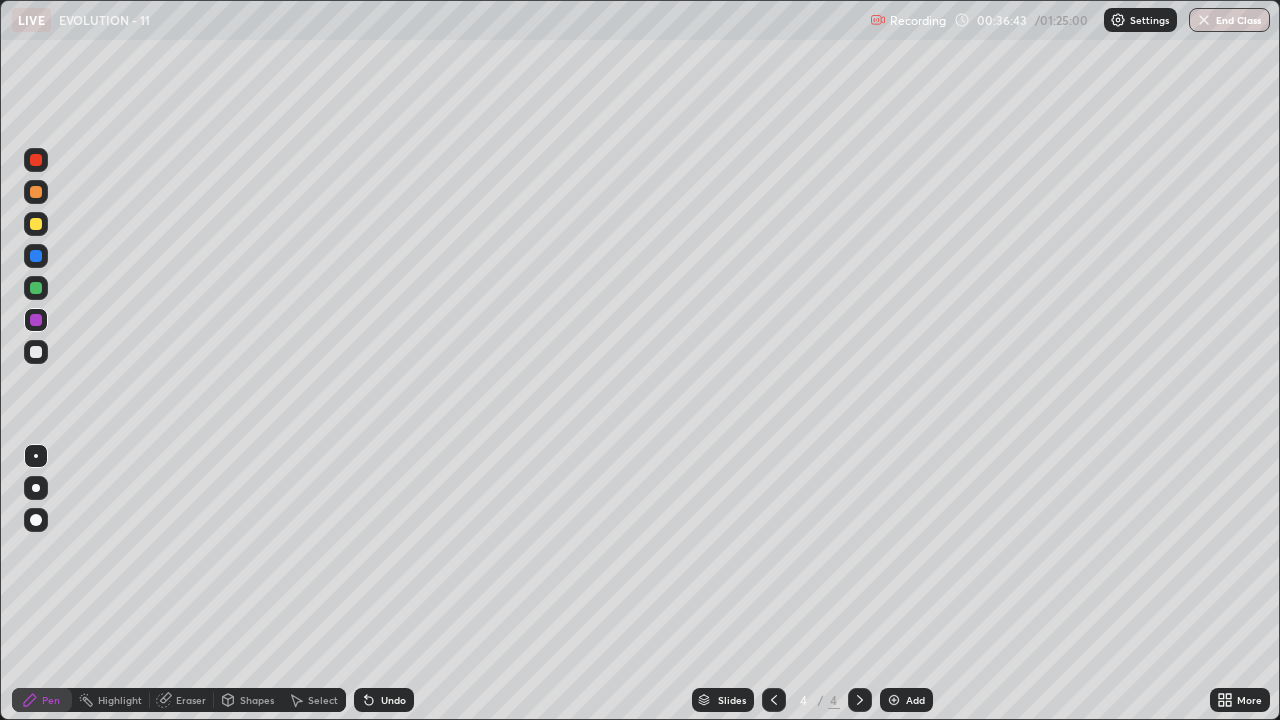 click at bounding box center [36, 256] 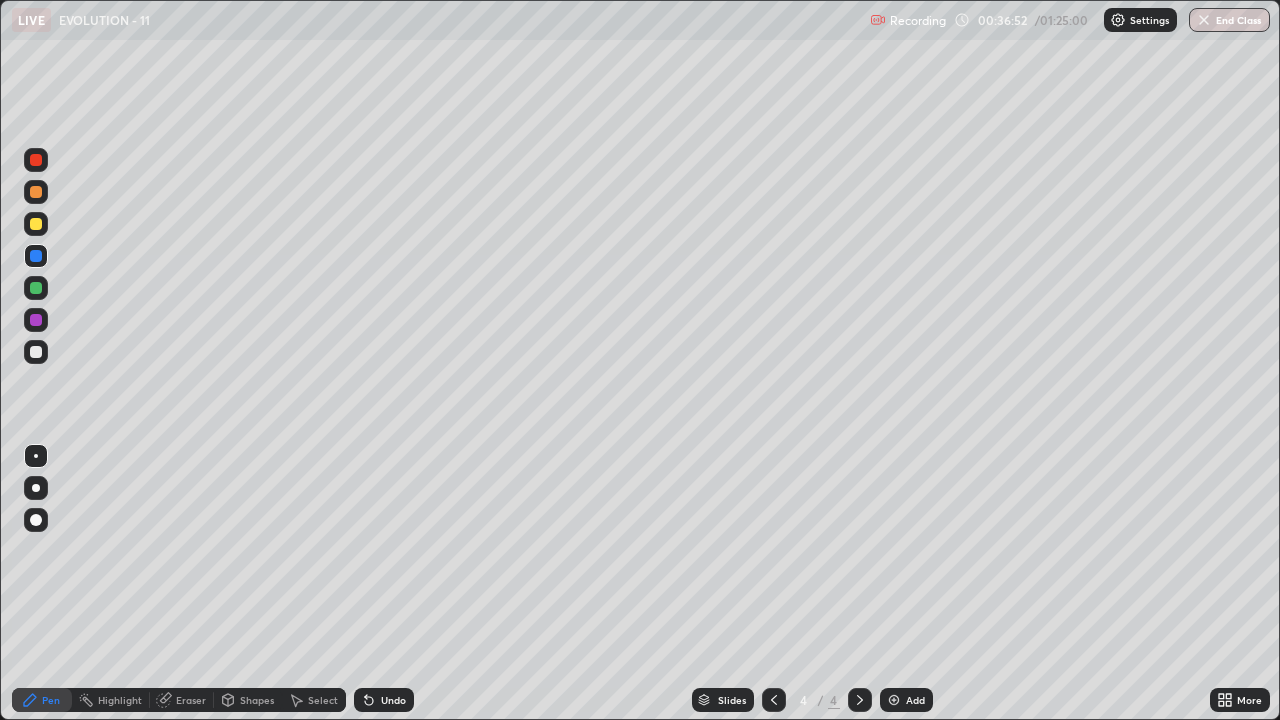 click at bounding box center [36, 352] 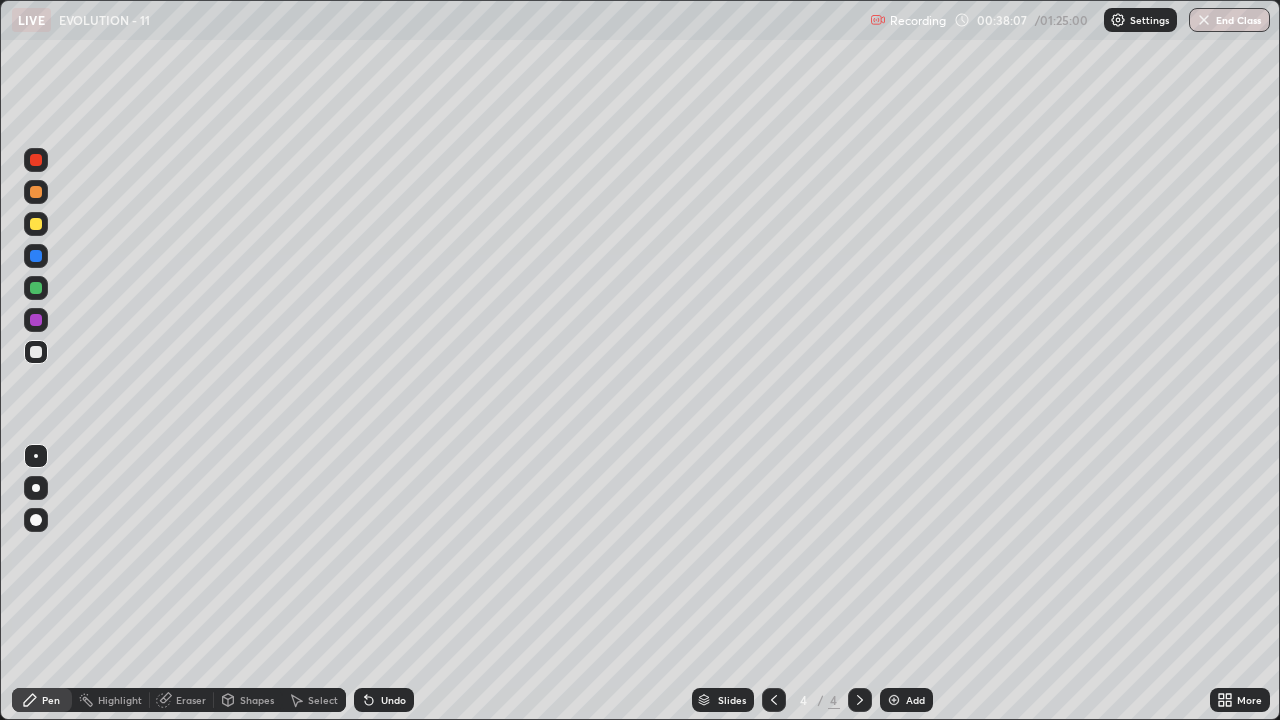 click at bounding box center (36, 288) 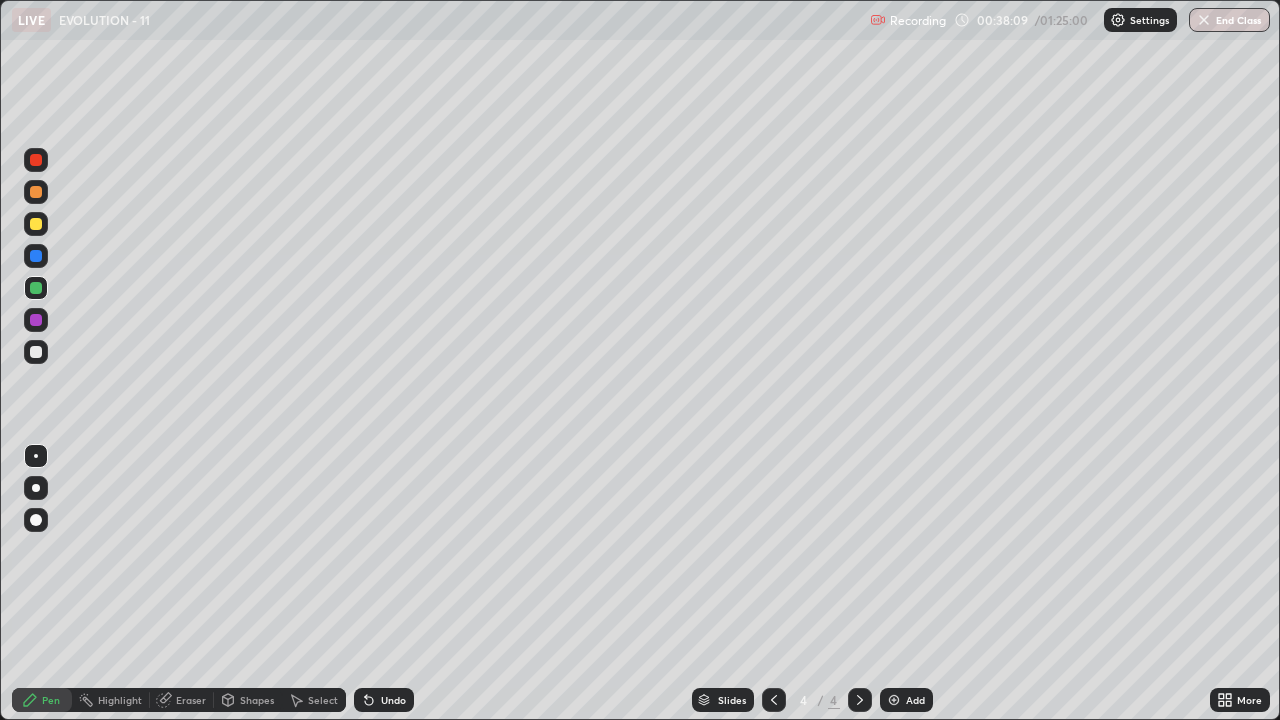 click on "Highlight" at bounding box center (111, 700) 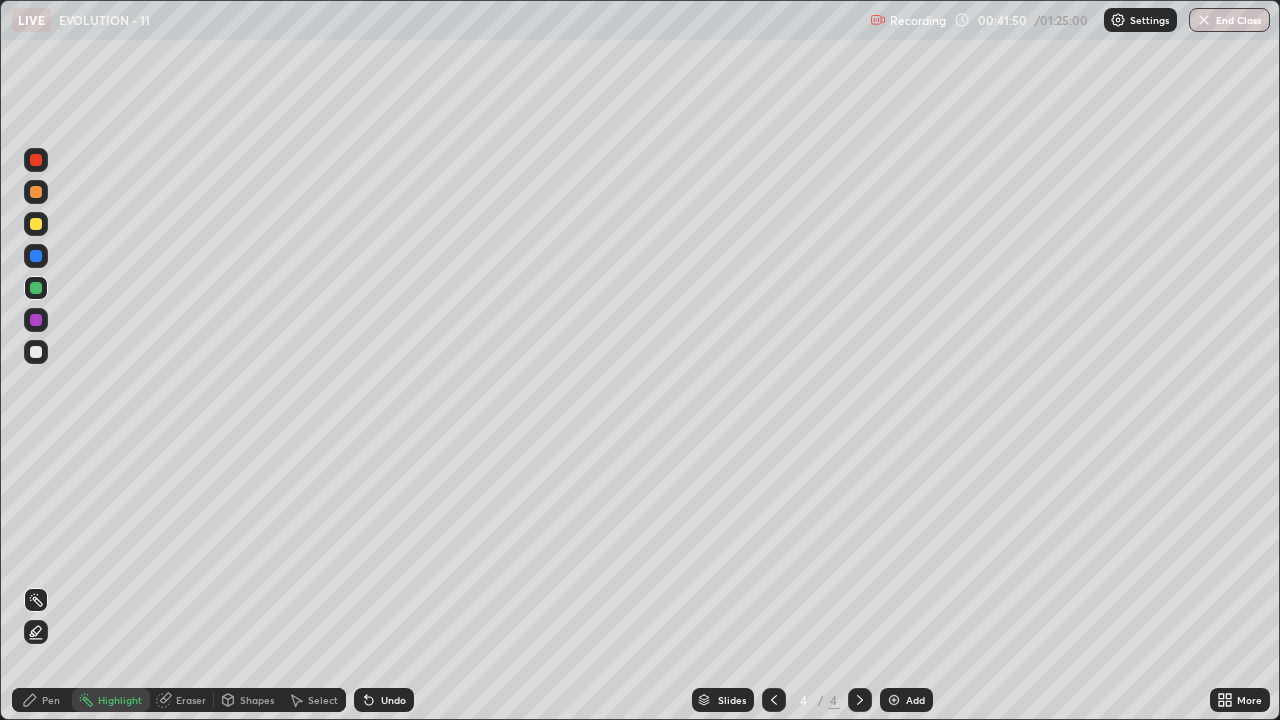 click 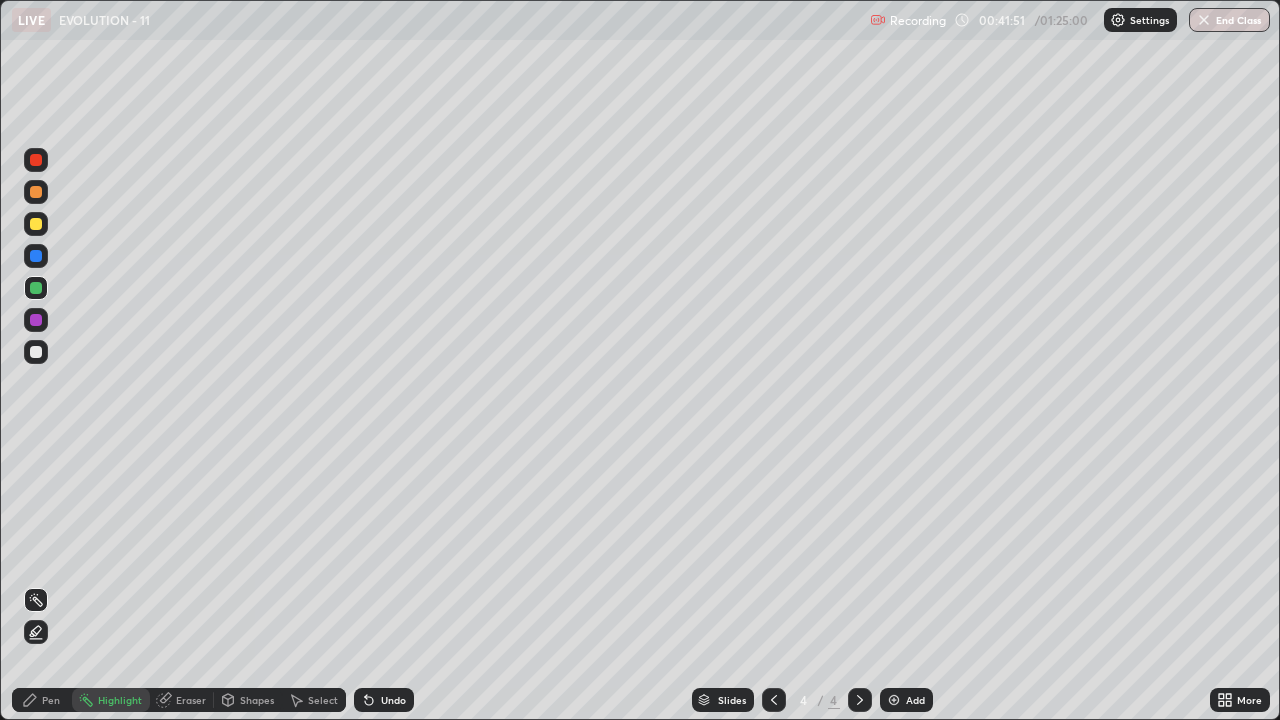 click on "Add" at bounding box center [906, 700] 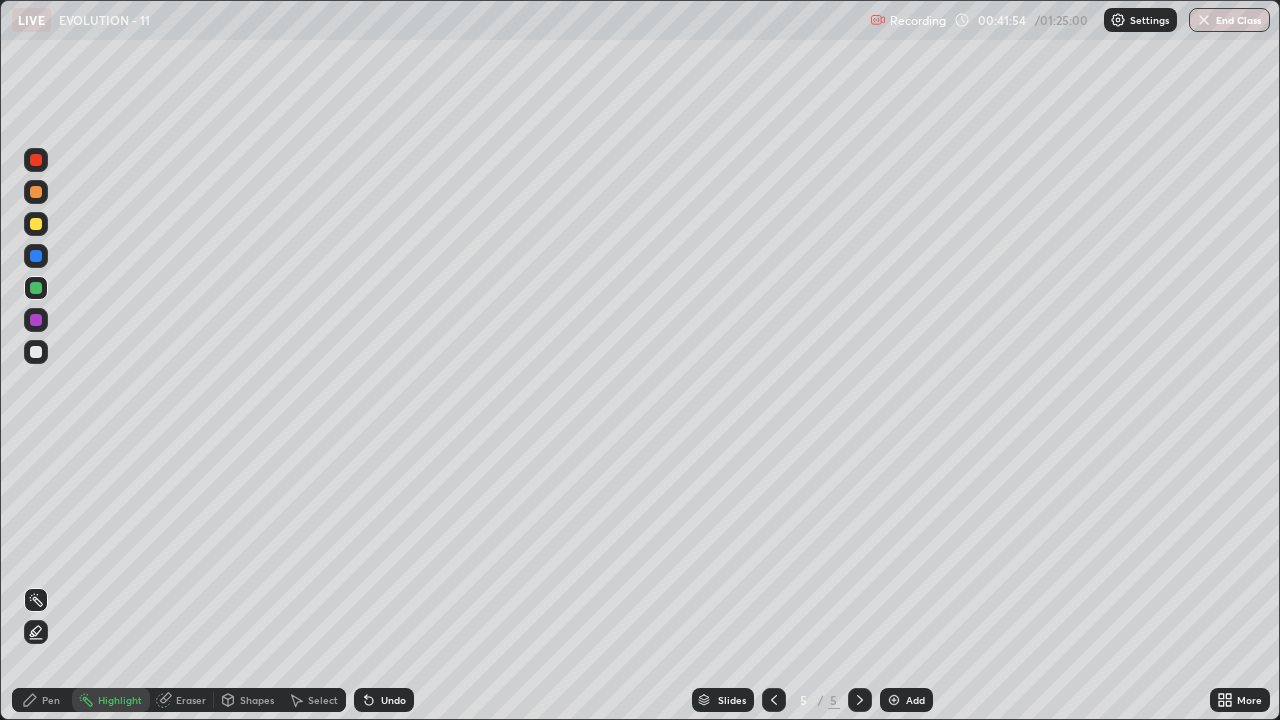 click at bounding box center [36, 352] 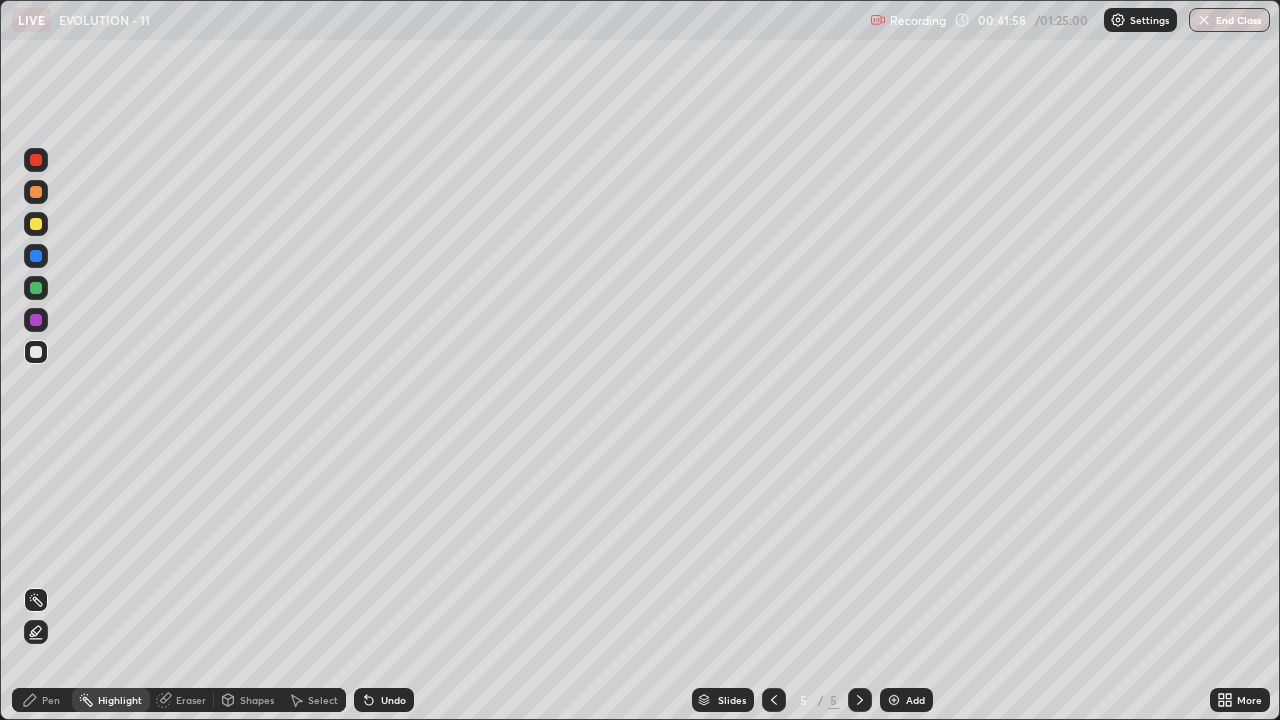 click on "Pen" at bounding box center [42, 700] 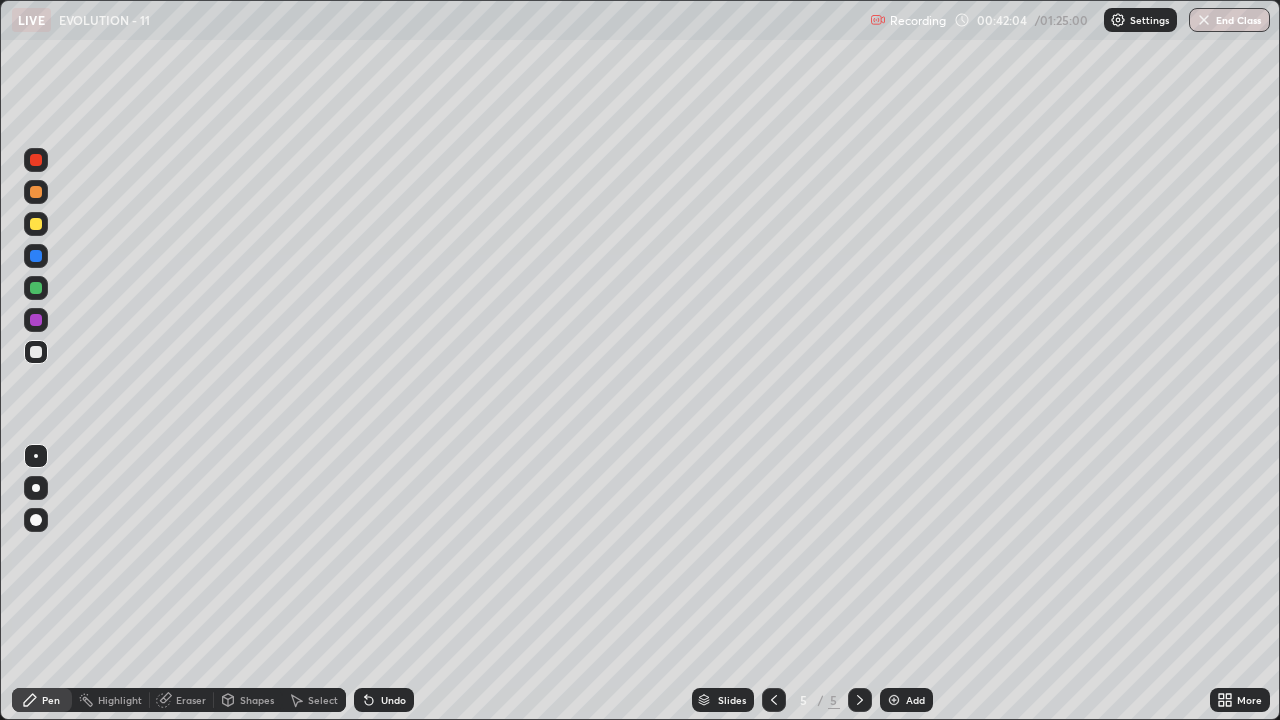 click at bounding box center (36, 320) 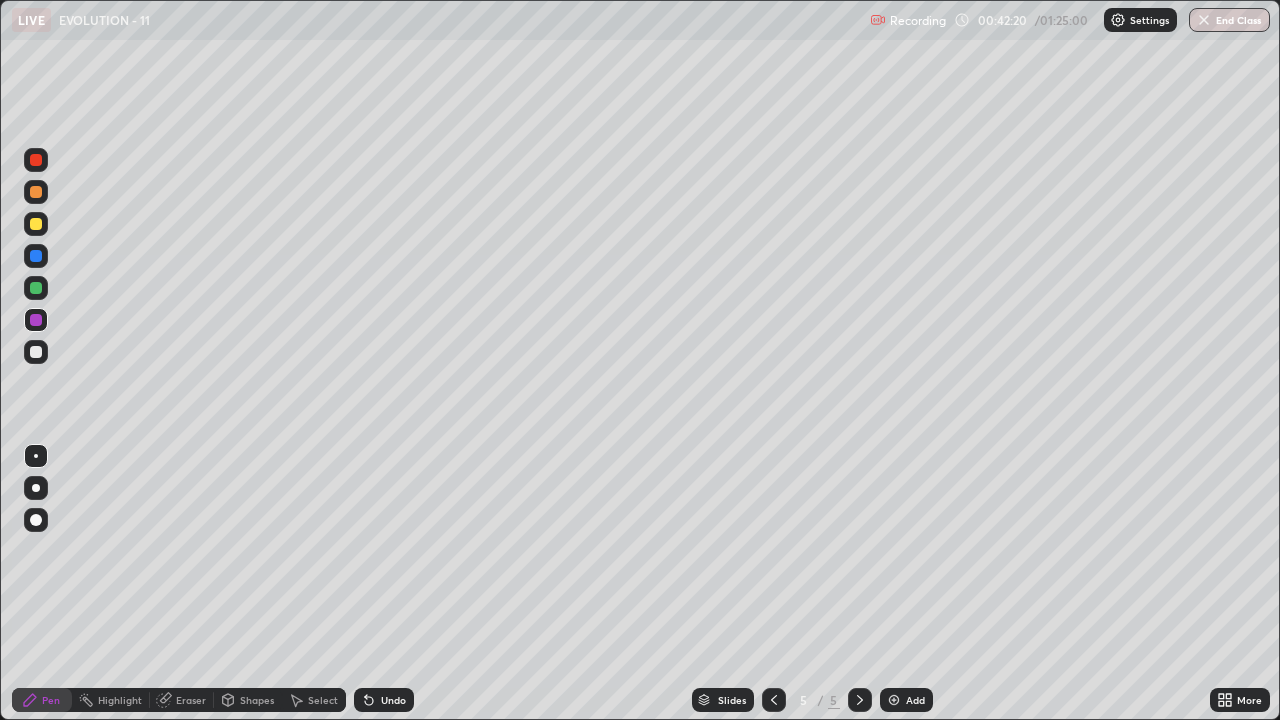 click at bounding box center [36, 256] 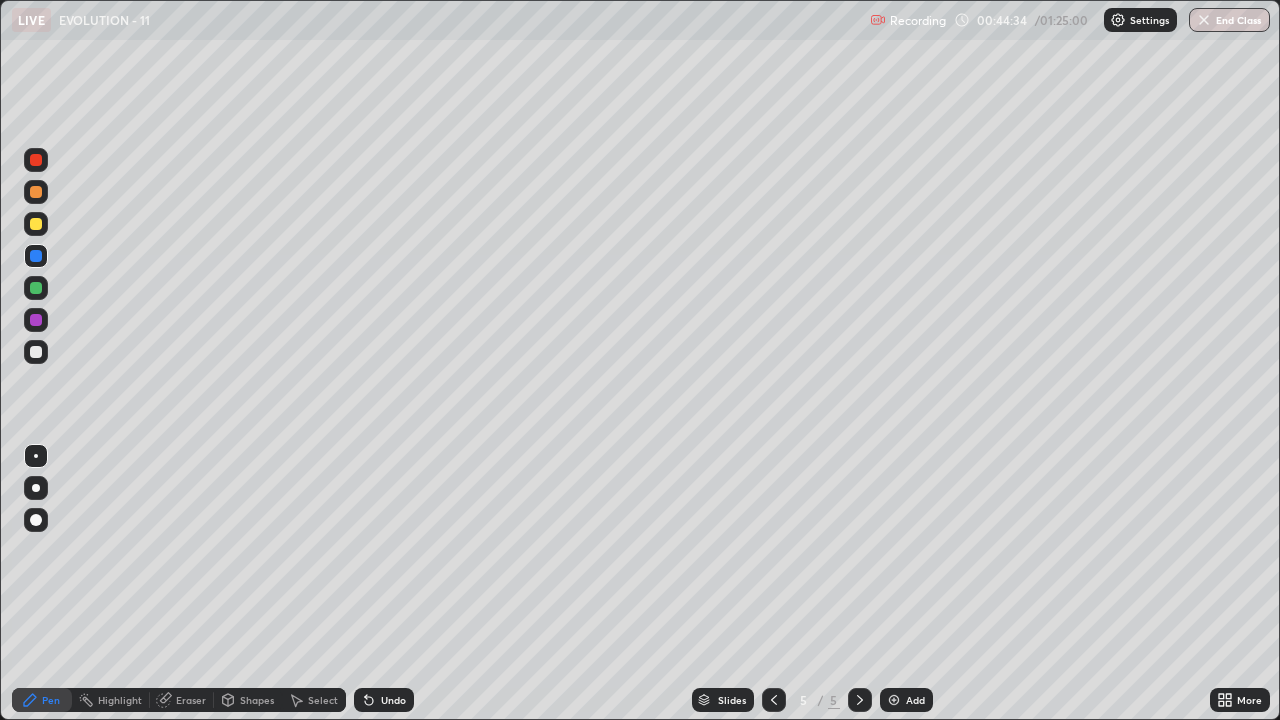 click 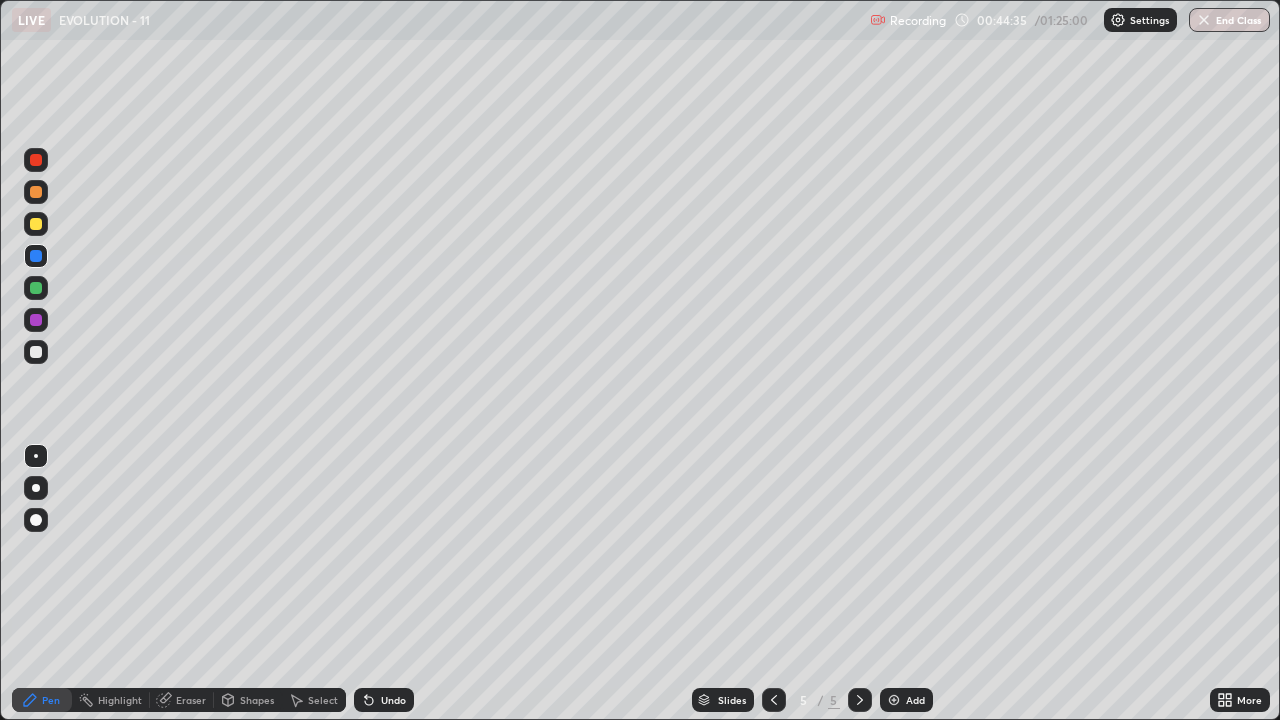 click on "Add" at bounding box center (915, 700) 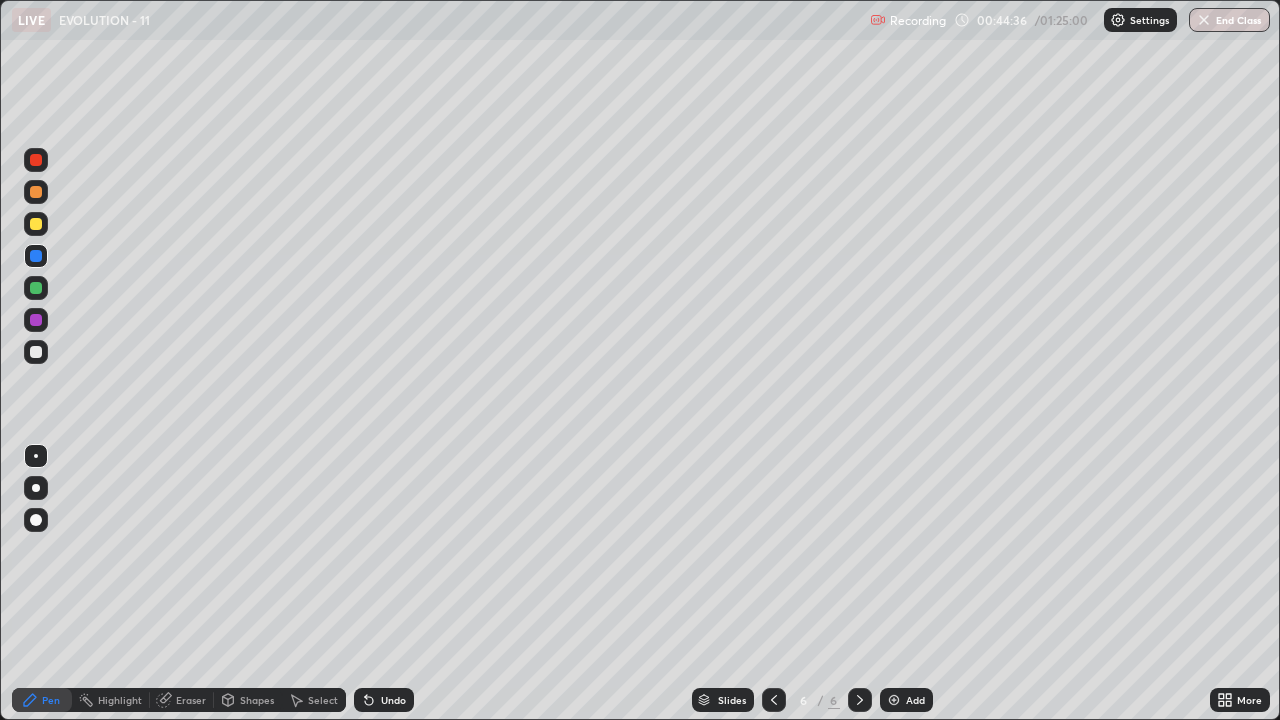 click at bounding box center (36, 192) 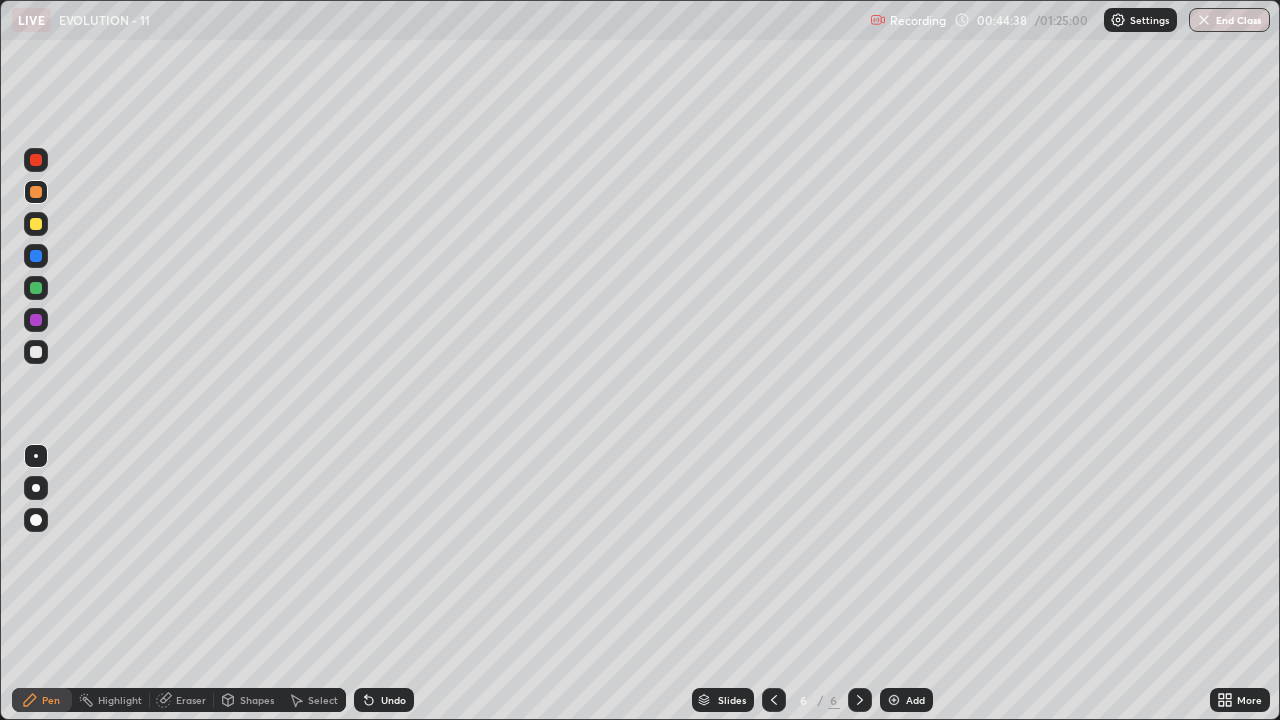 click 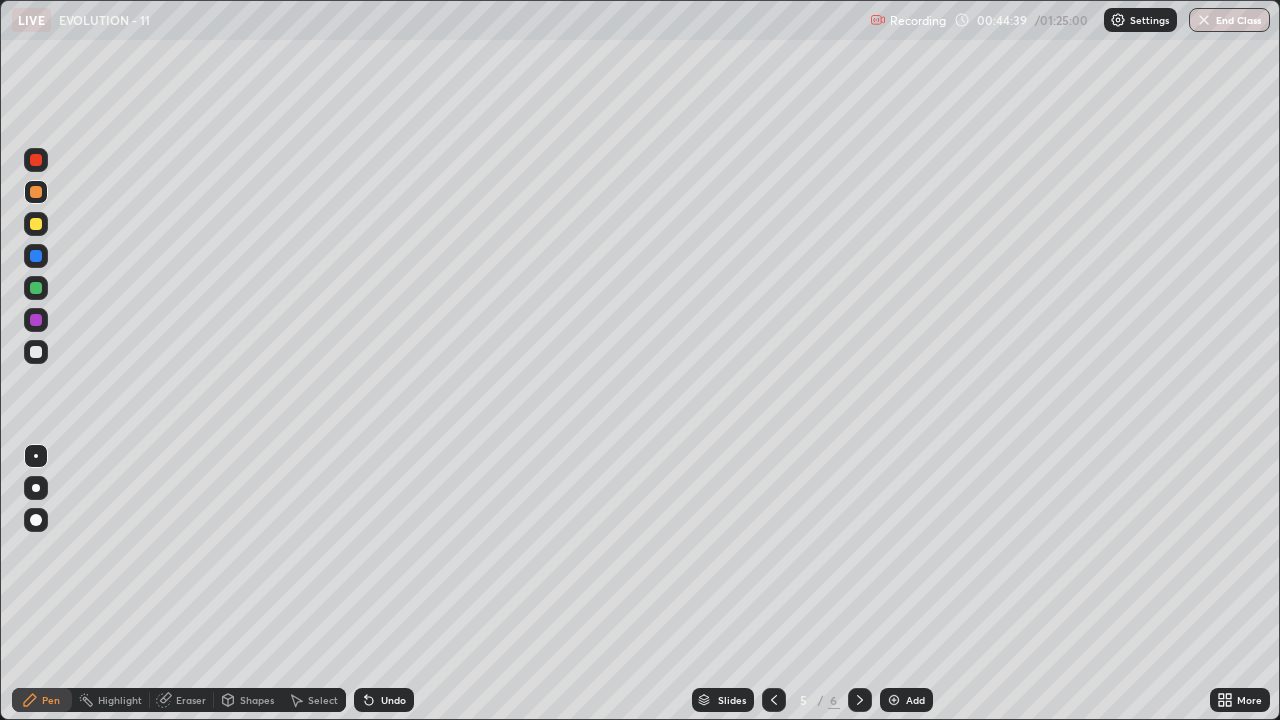 click 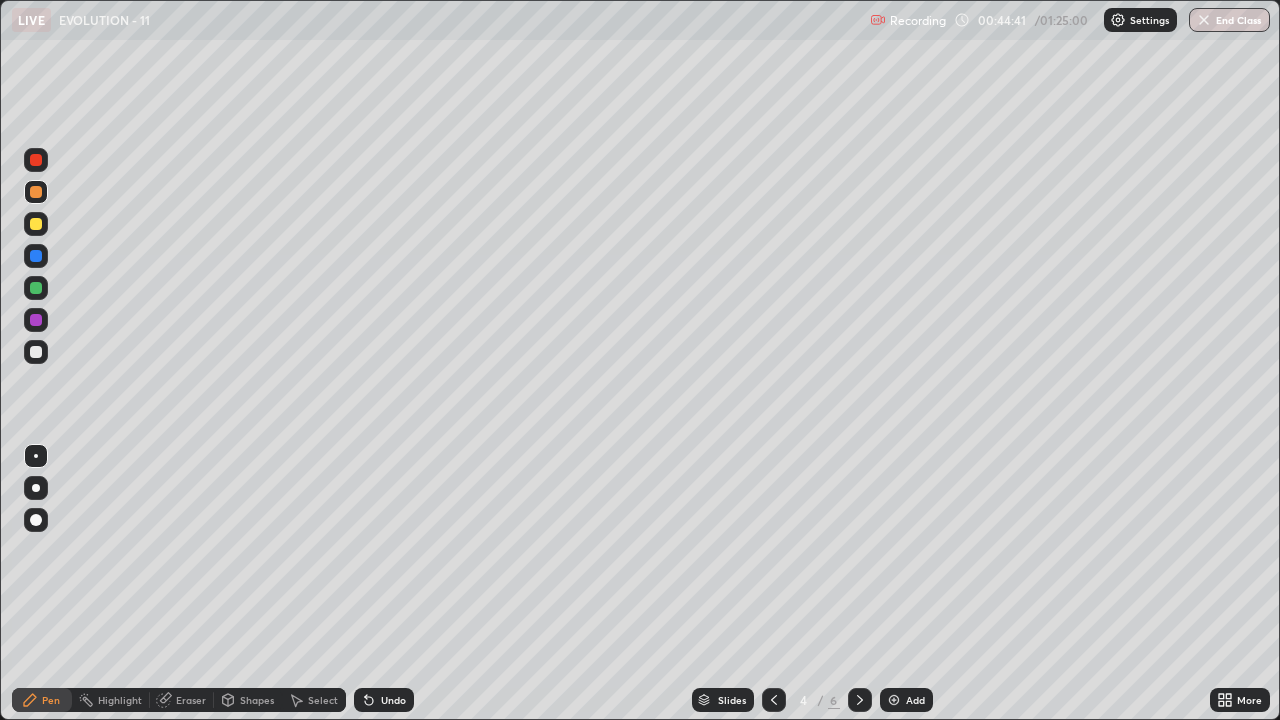 click 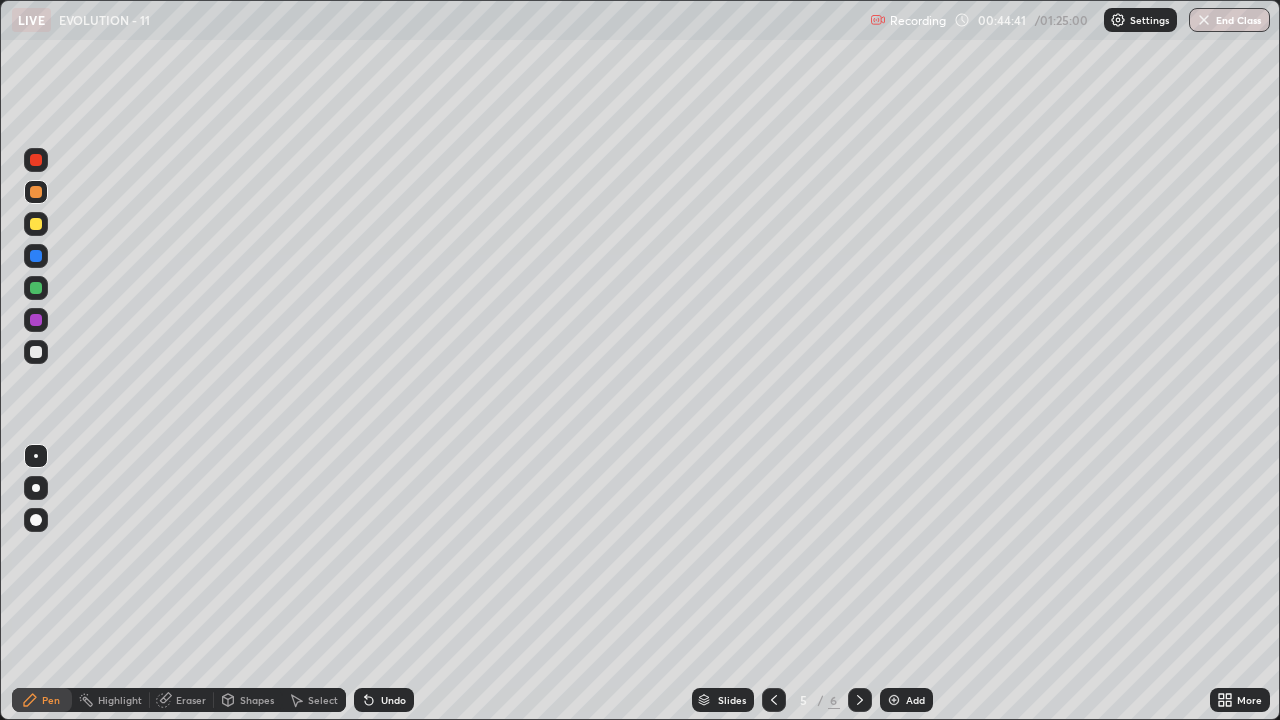 click 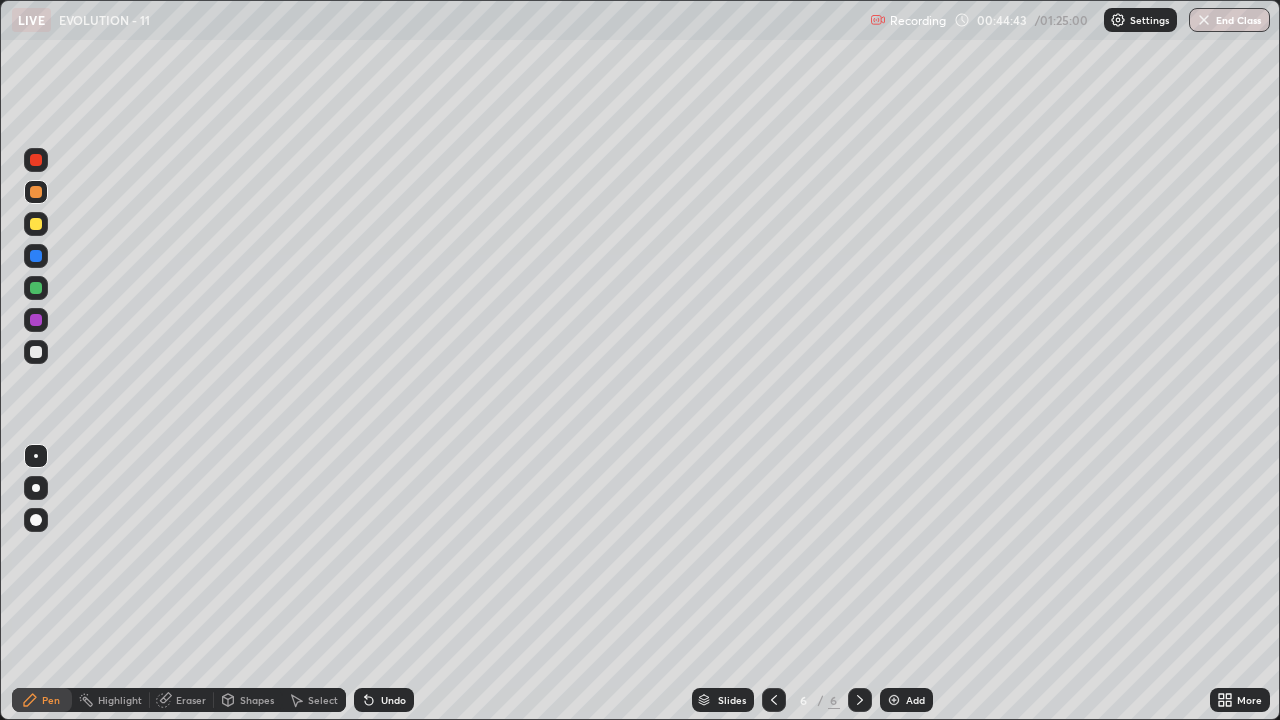 click at bounding box center (36, 192) 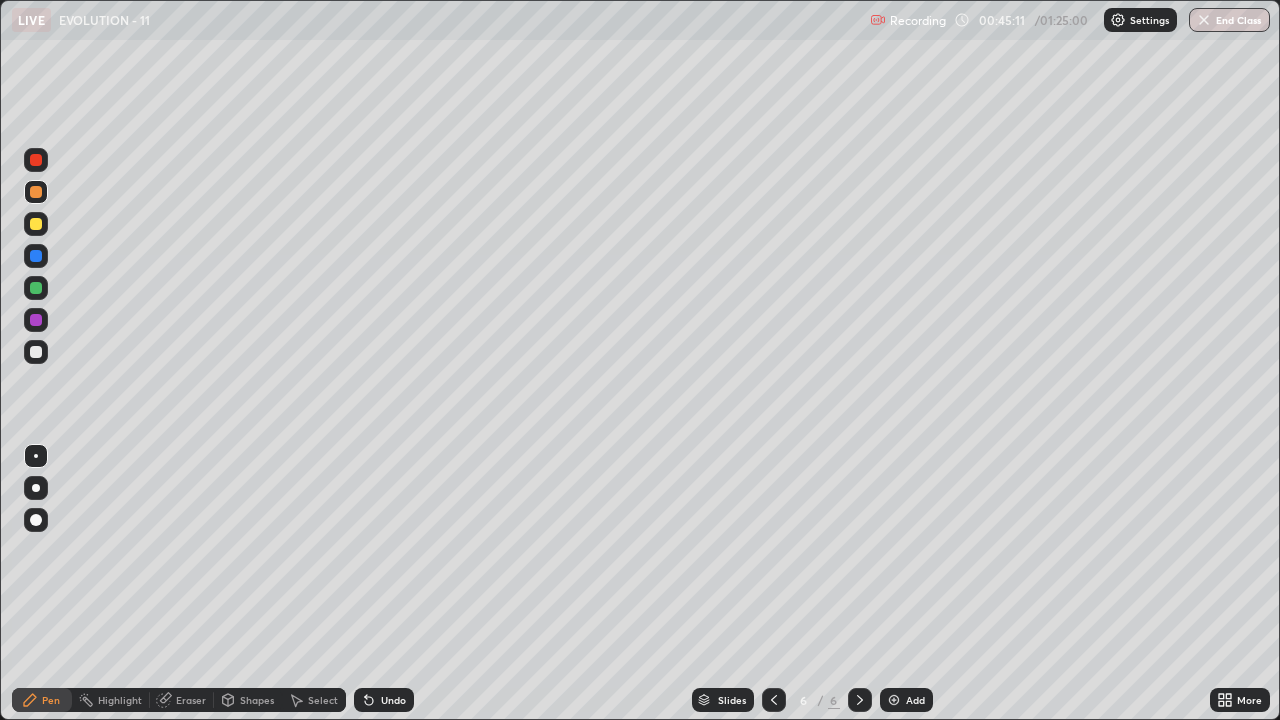 click at bounding box center (36, 352) 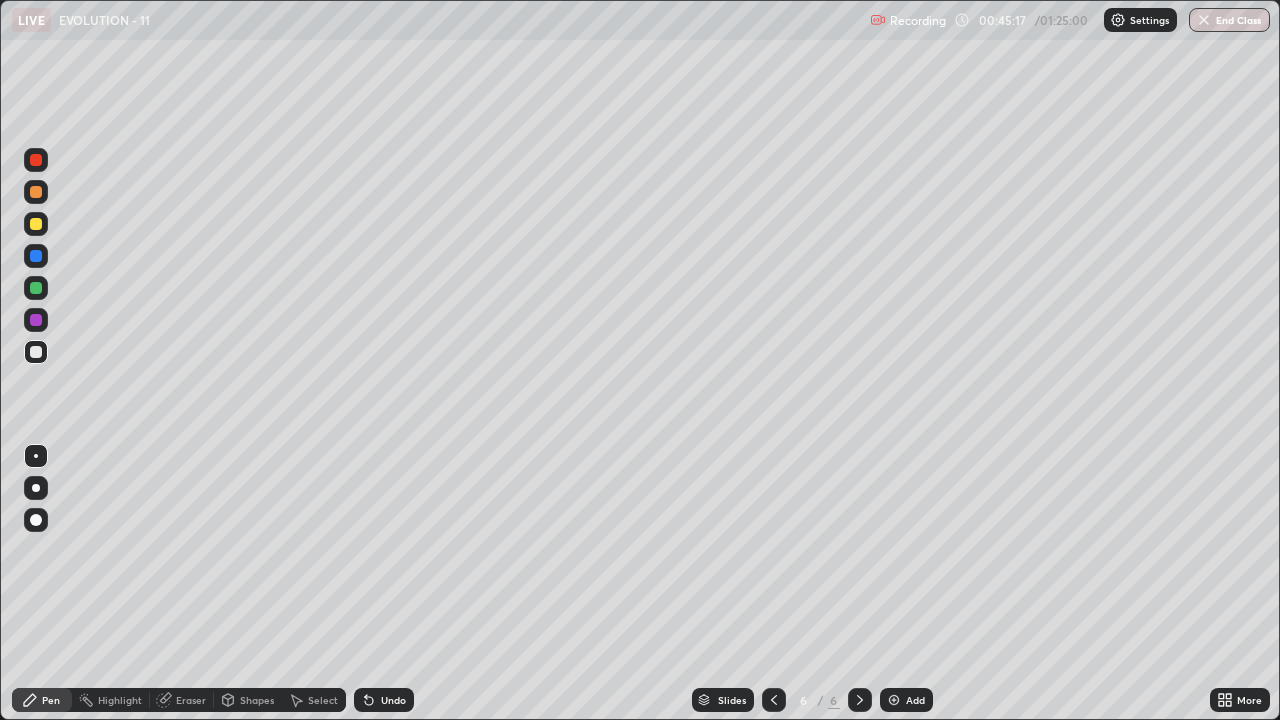 click at bounding box center (36, 352) 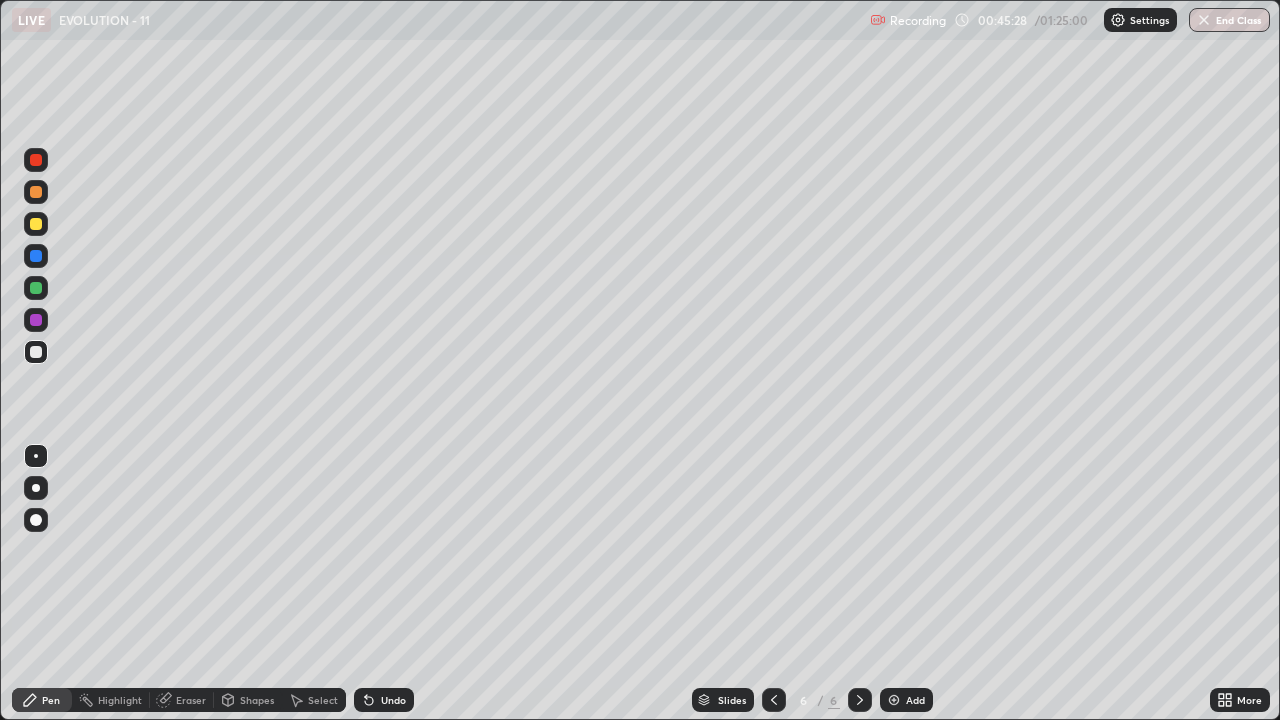 click at bounding box center [36, 256] 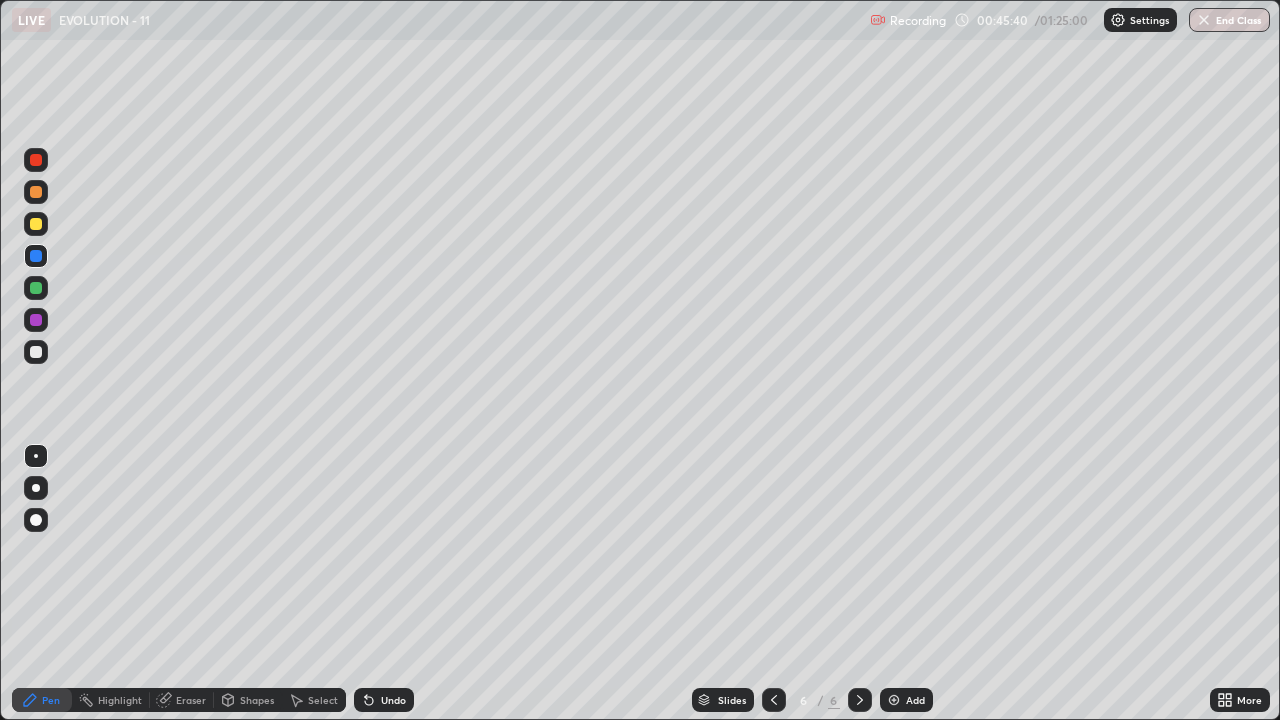 click at bounding box center [36, 352] 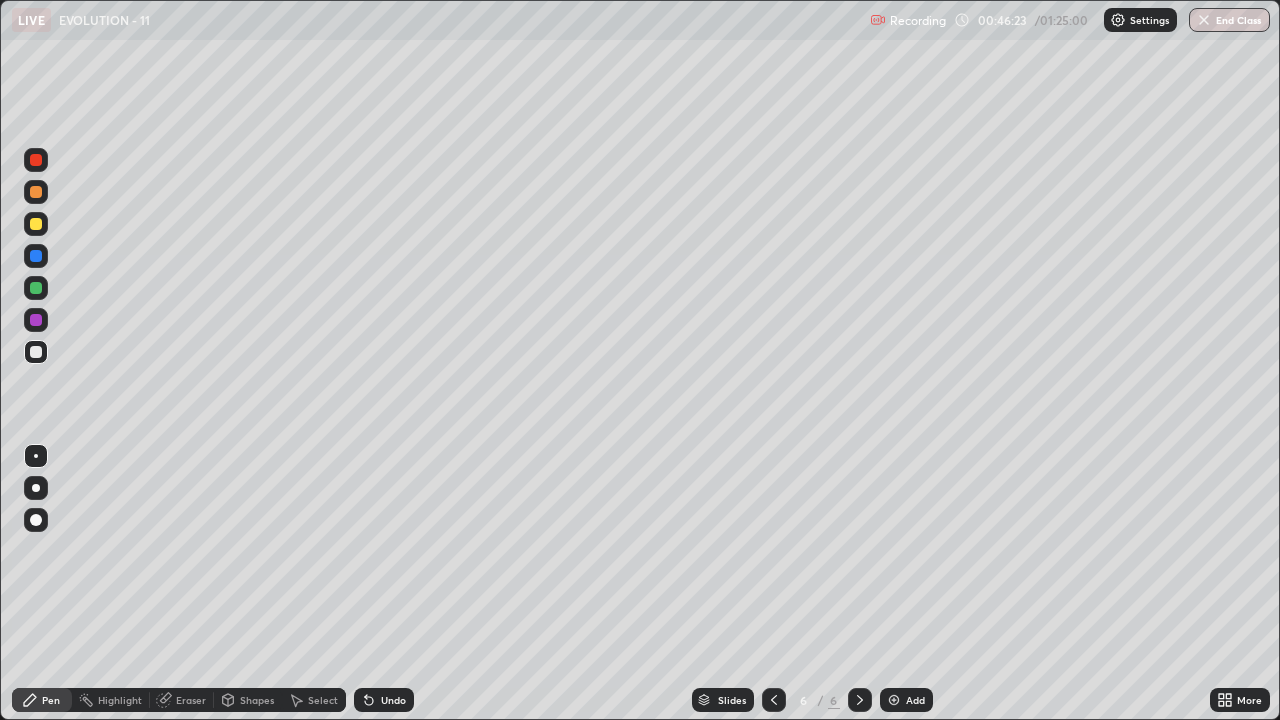 click at bounding box center [36, 320] 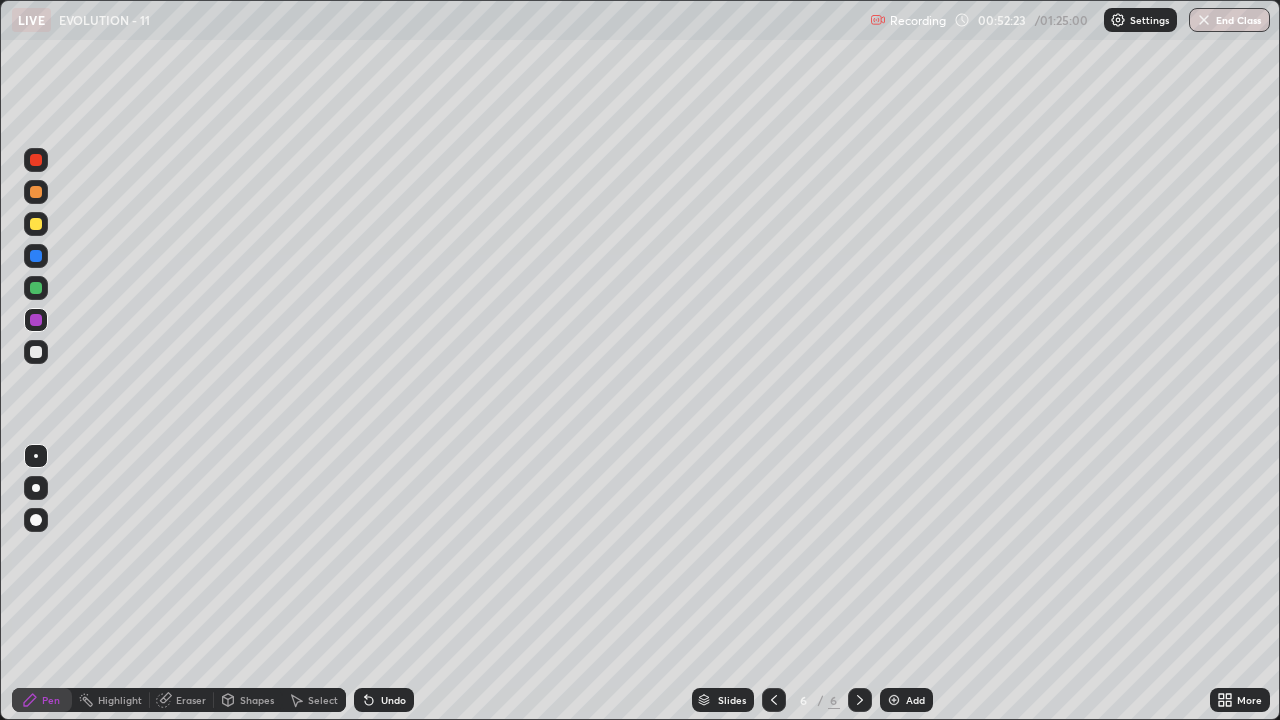 click 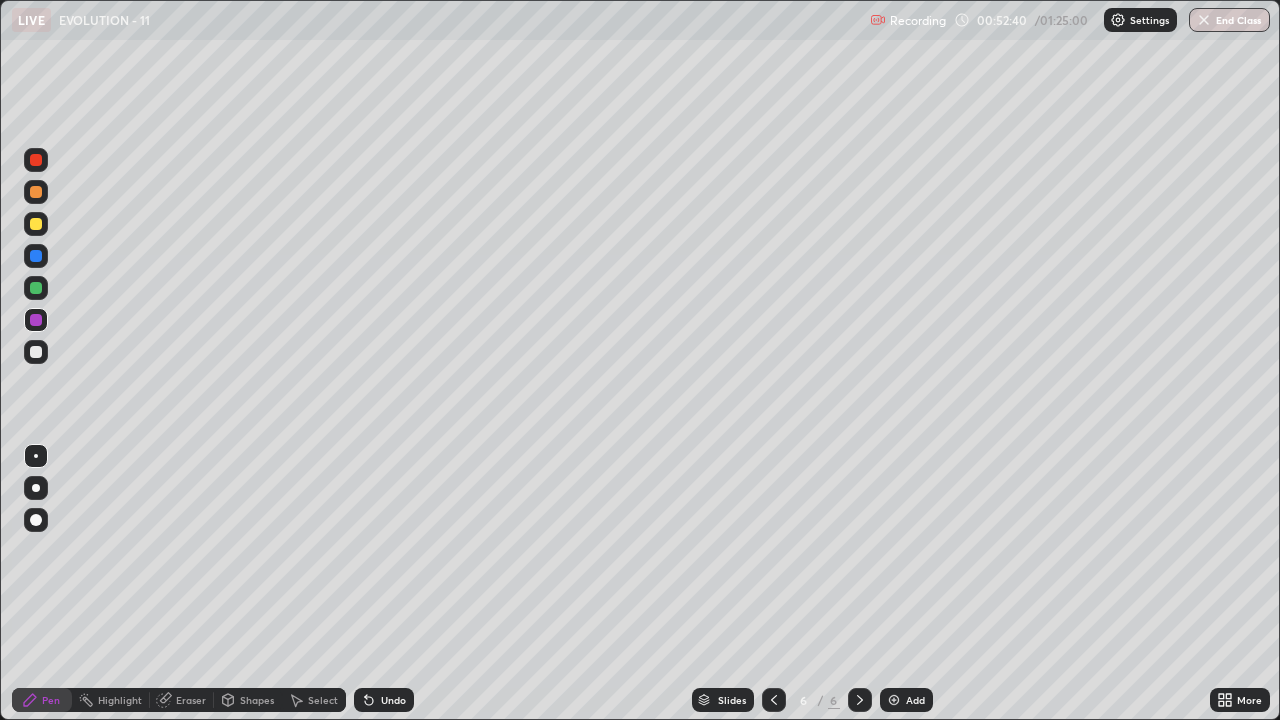 click 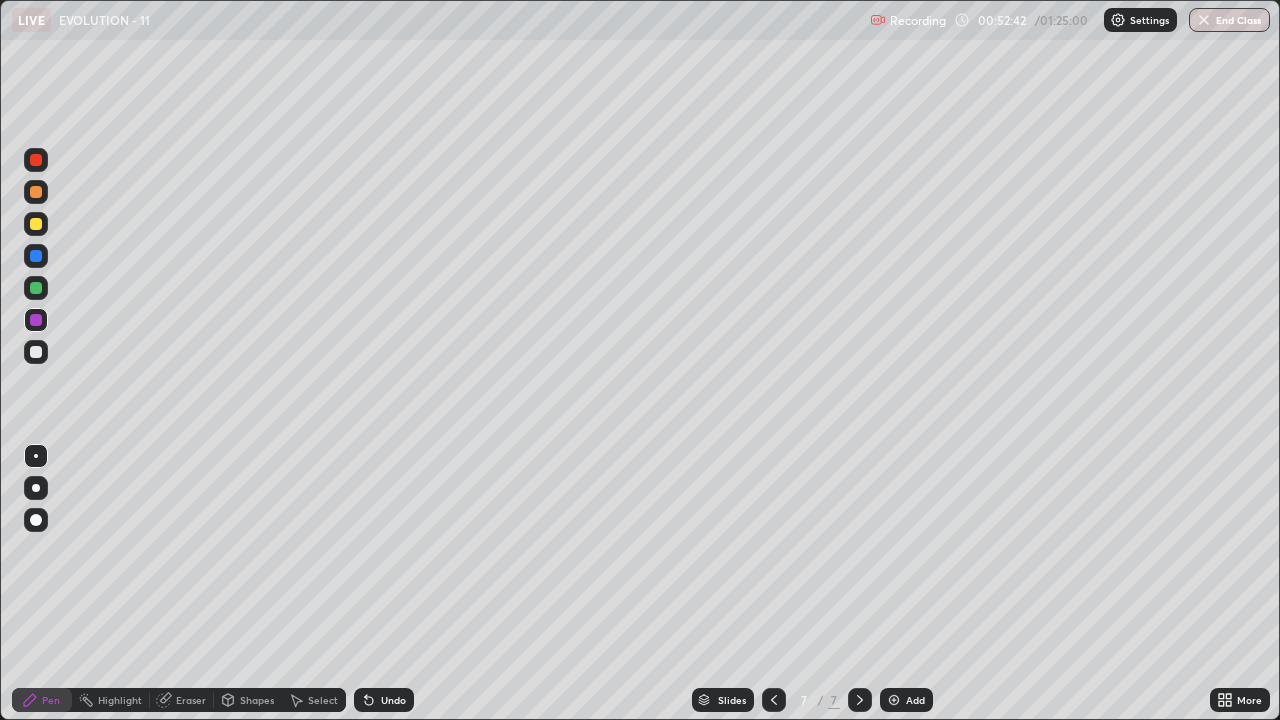 click at bounding box center (36, 192) 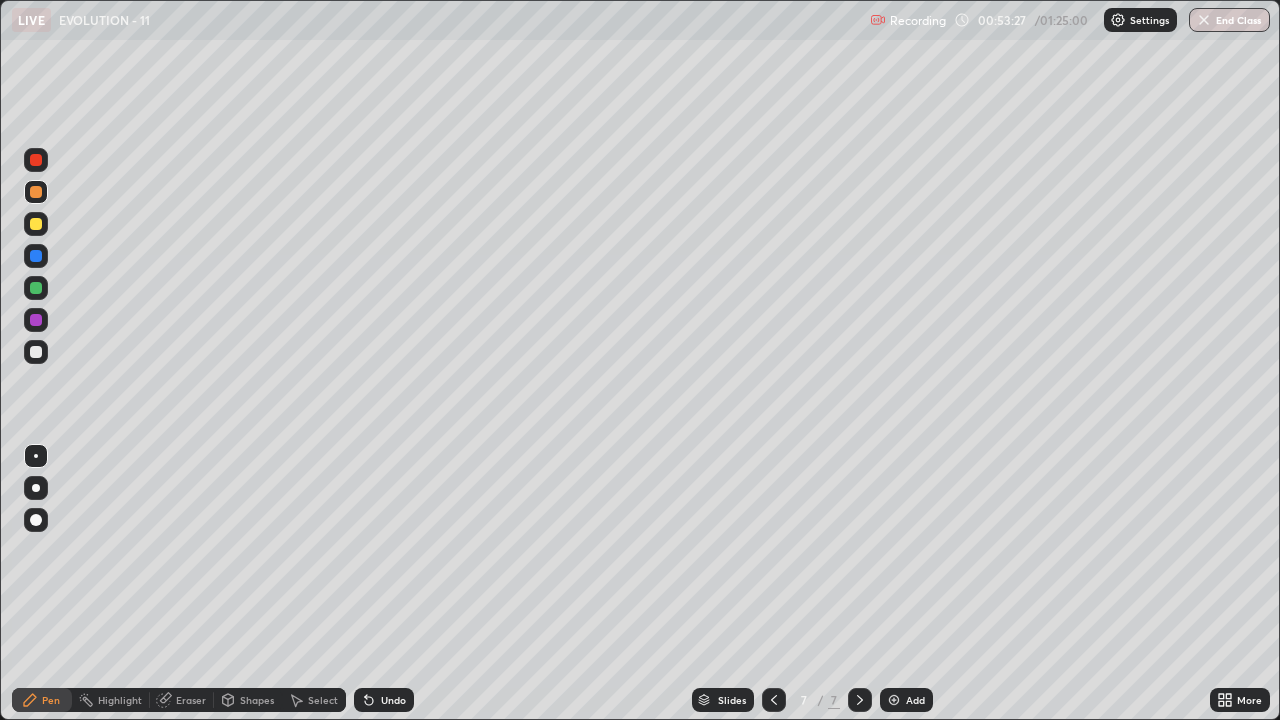 click at bounding box center (36, 192) 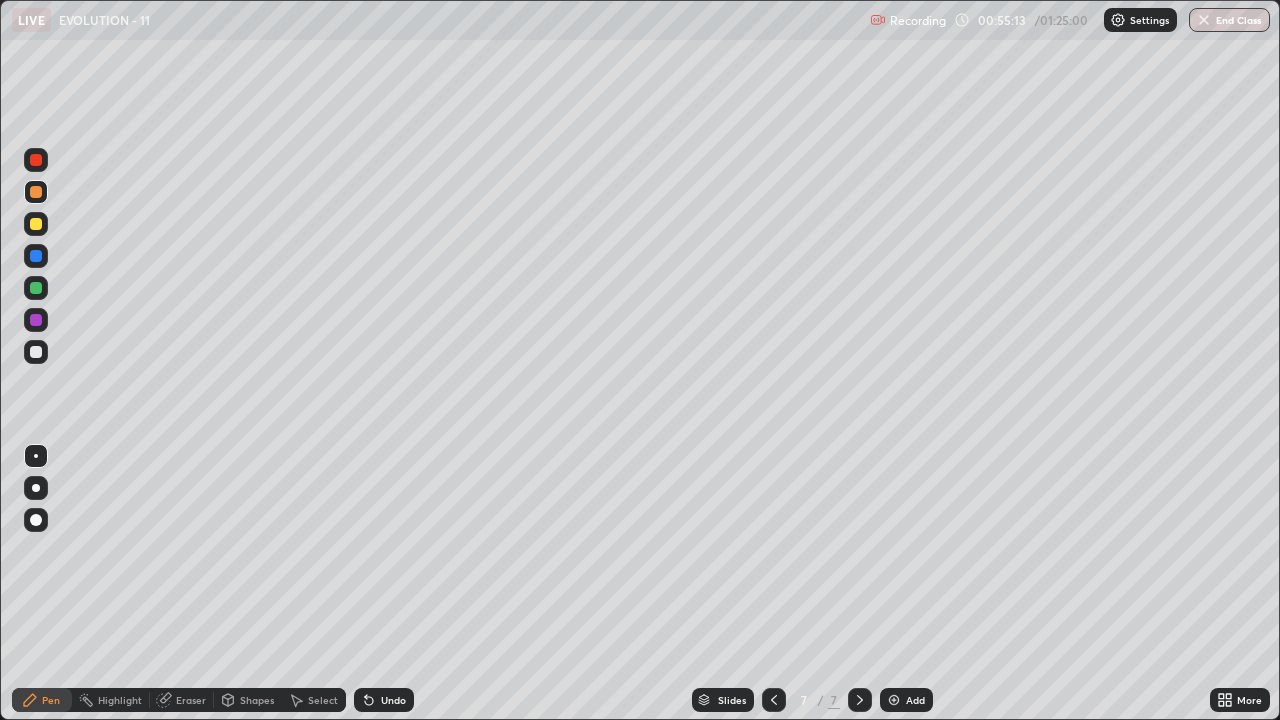 click at bounding box center [36, 352] 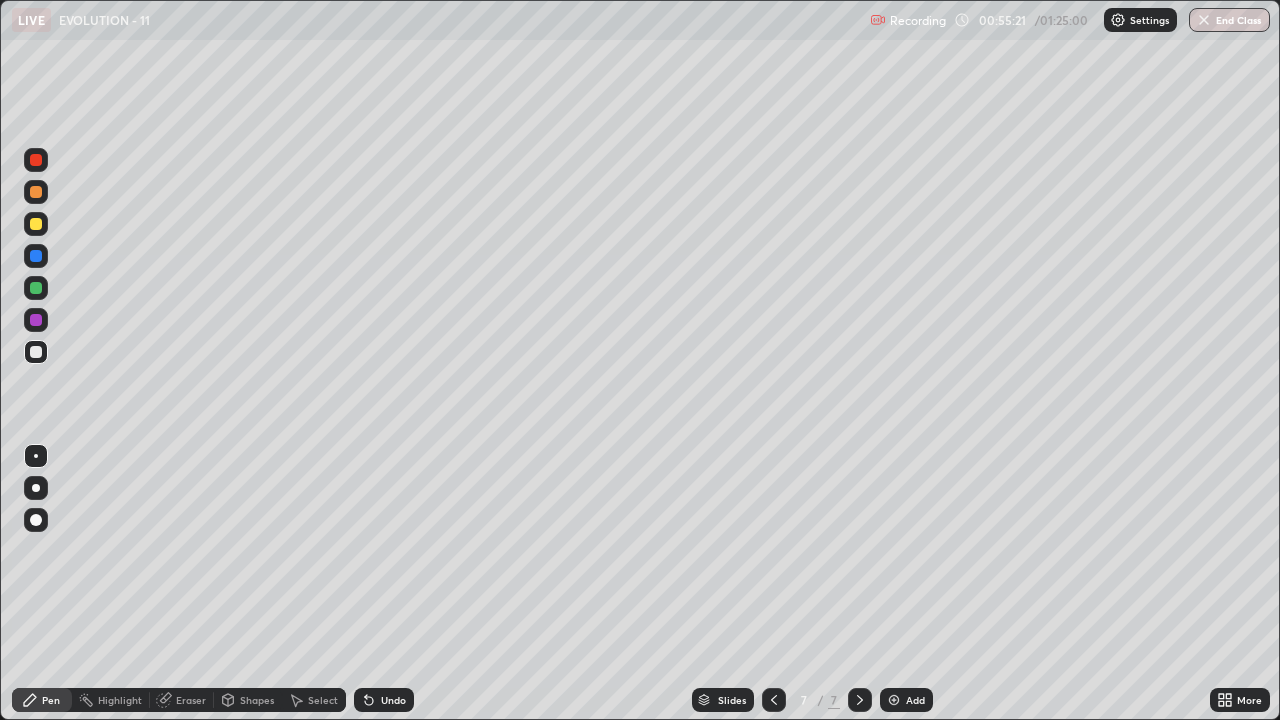 click at bounding box center (36, 352) 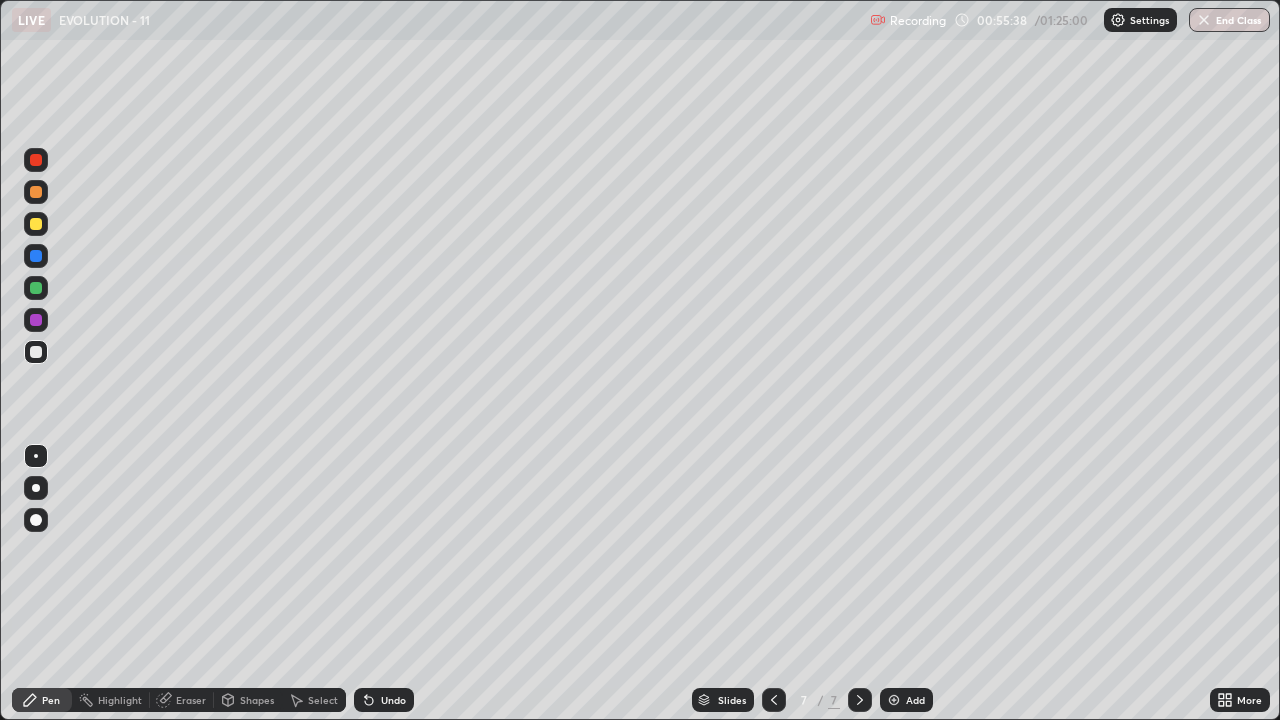click at bounding box center (36, 320) 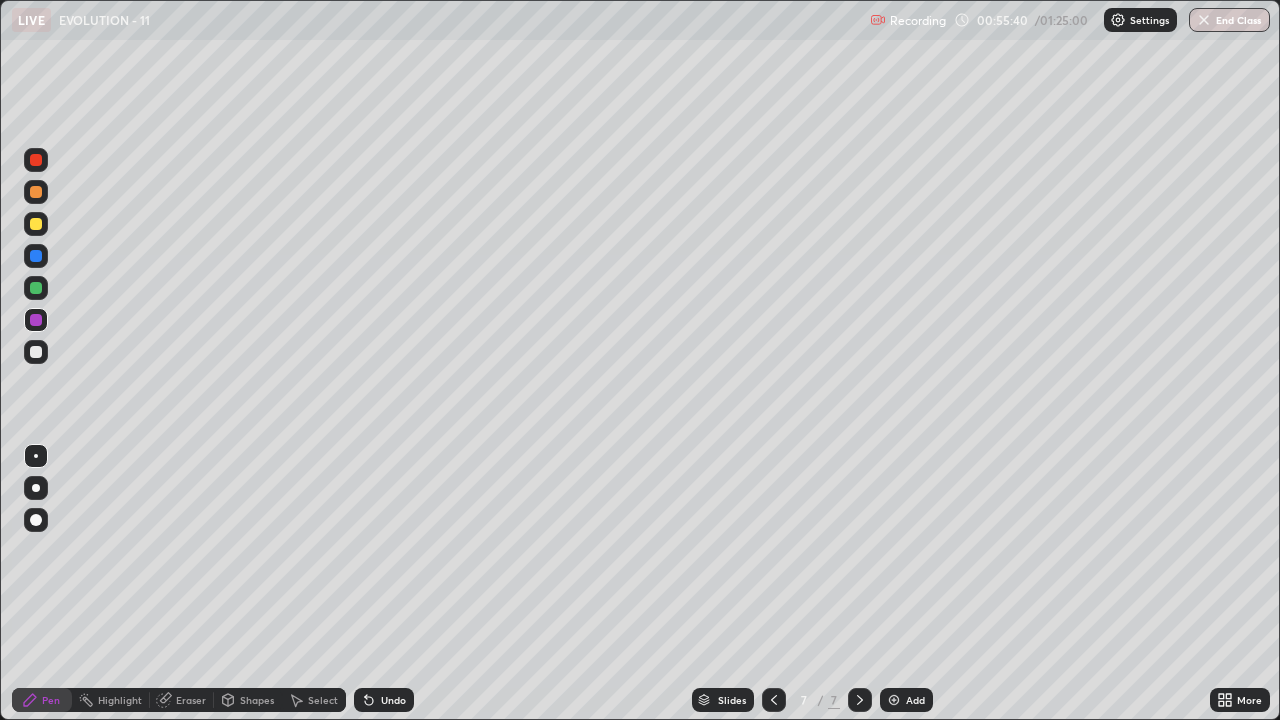 click at bounding box center [36, 256] 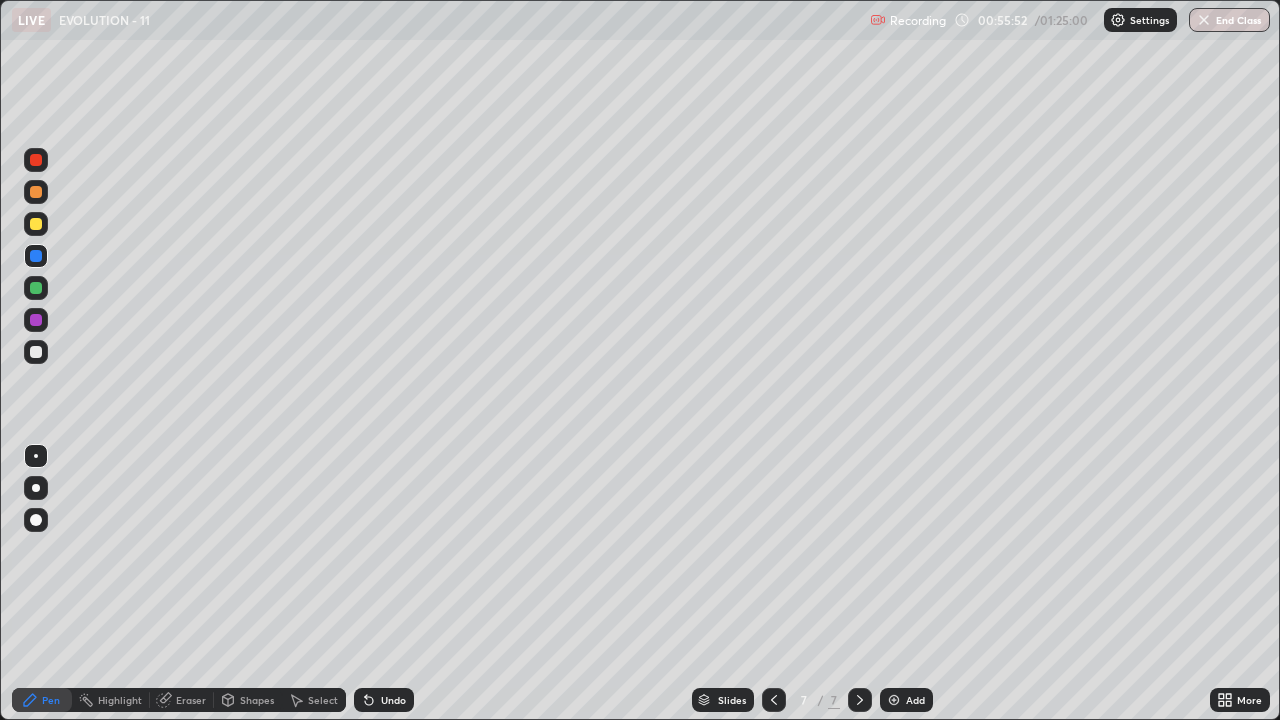 click on "Undo" at bounding box center [393, 700] 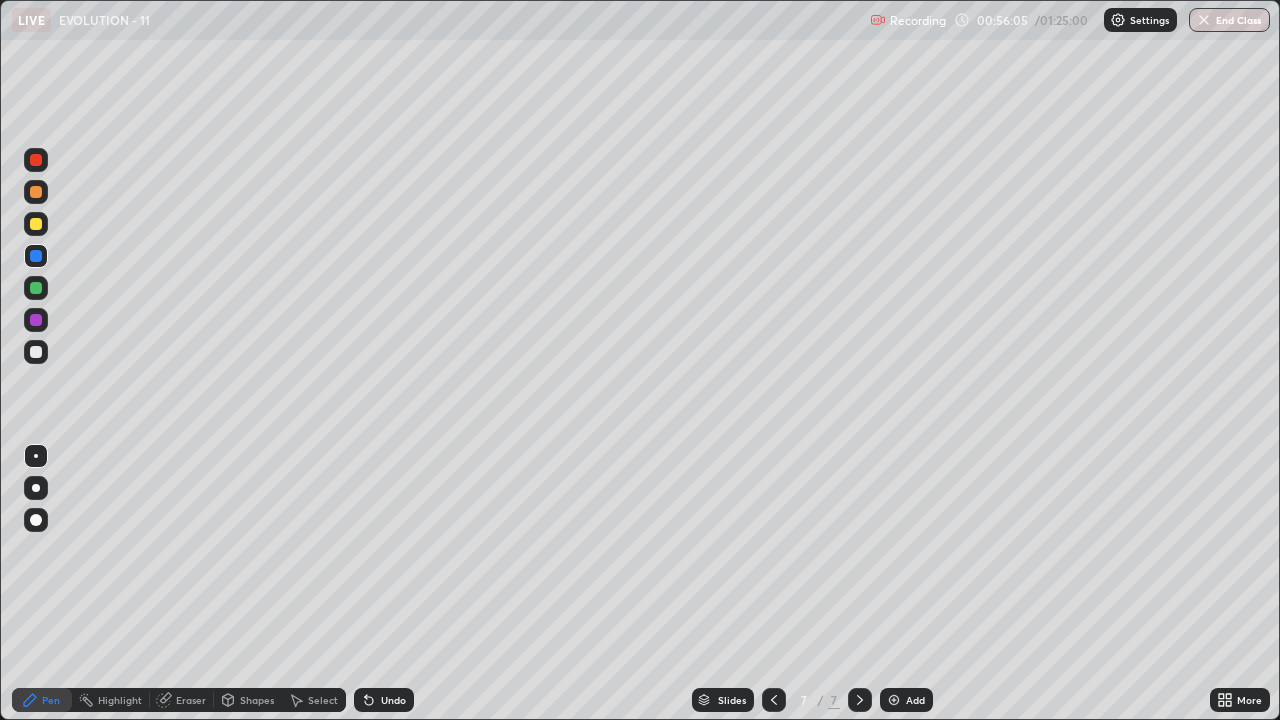 click at bounding box center [36, 320] 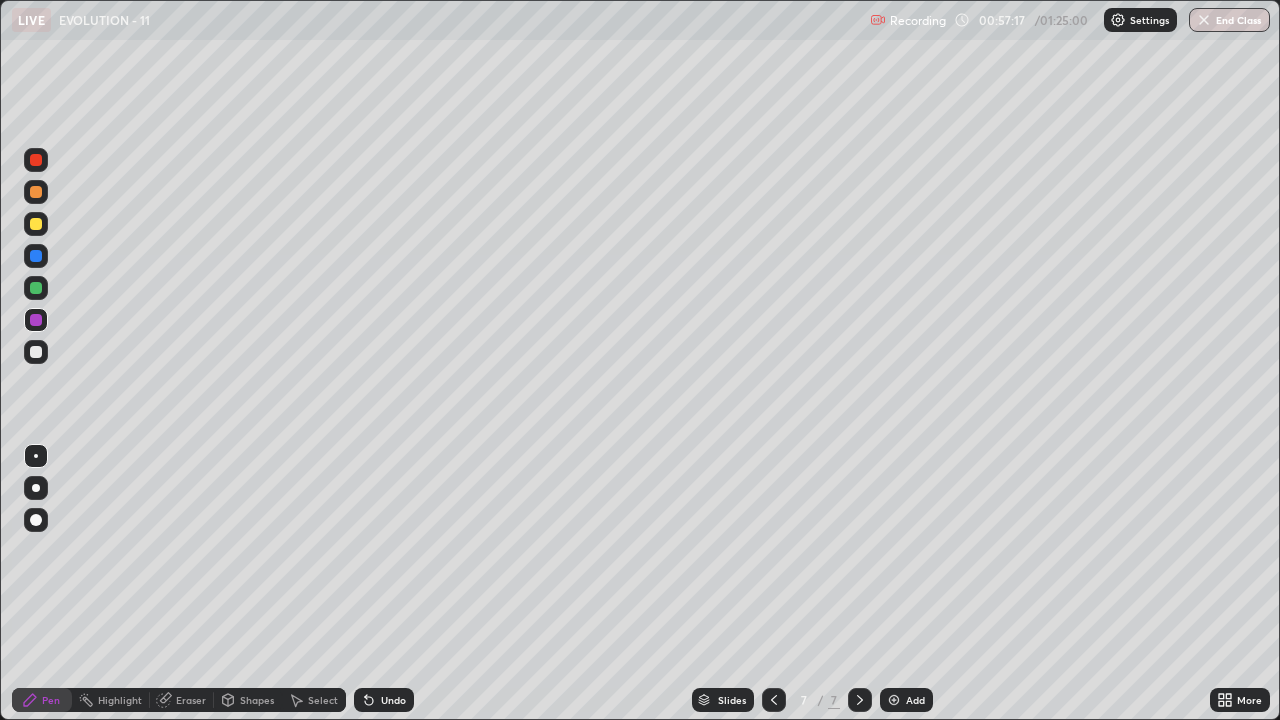click at bounding box center (36, 352) 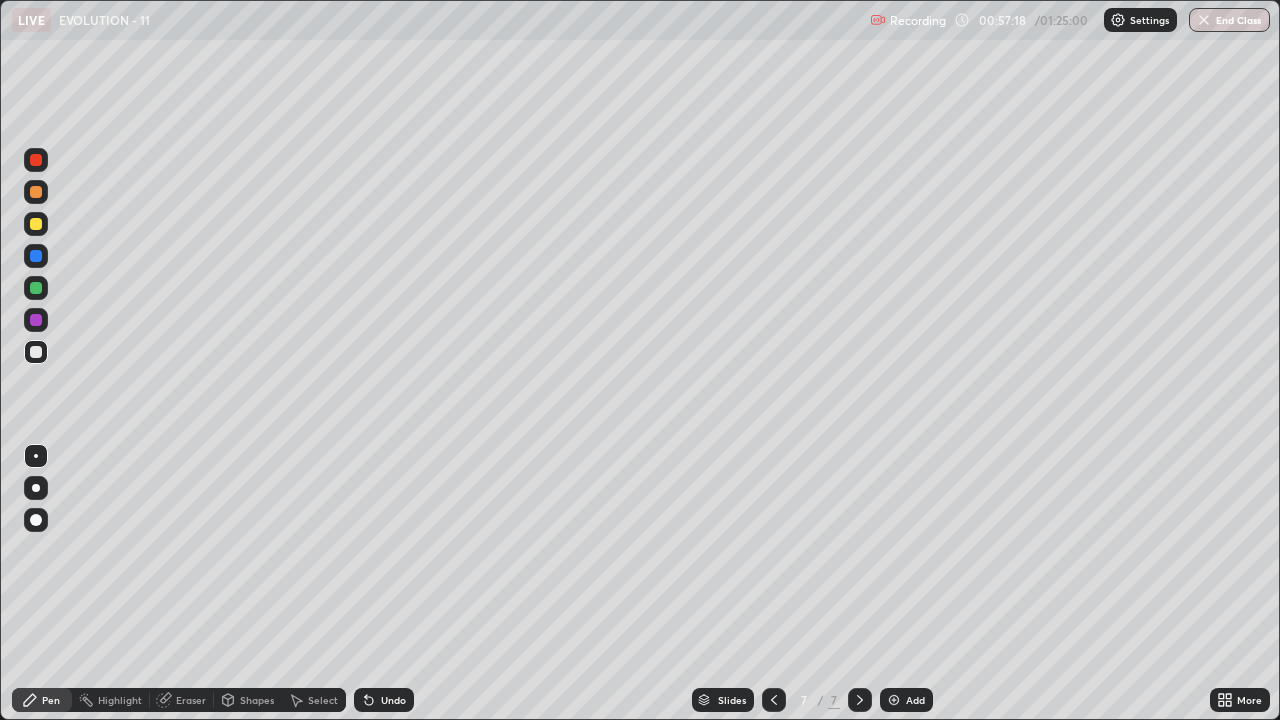 click at bounding box center (36, 320) 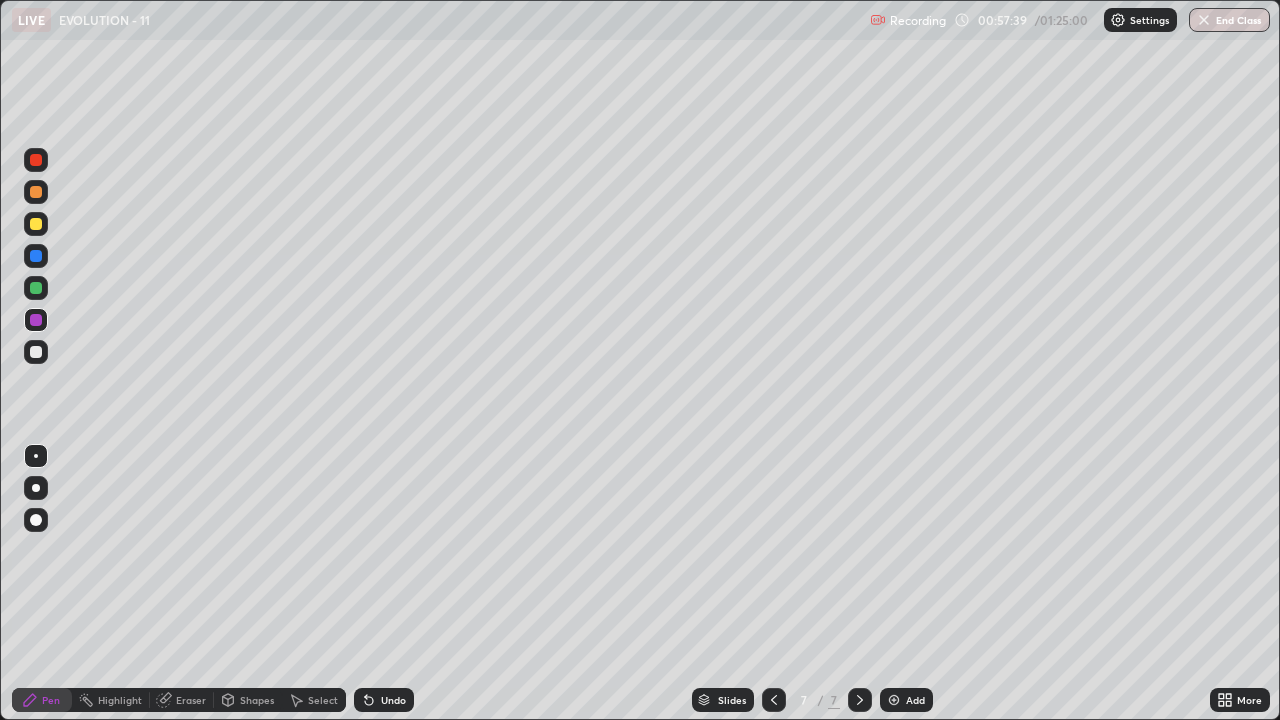 click at bounding box center [36, 352] 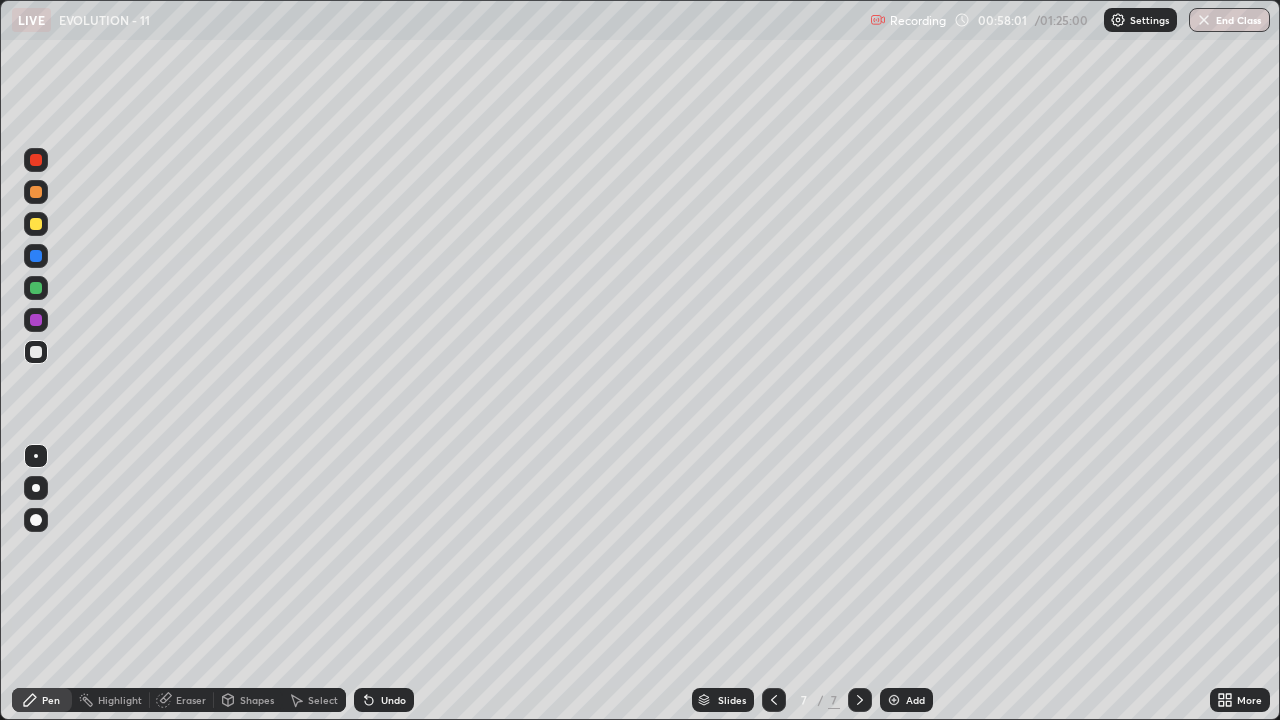 click at bounding box center (36, 320) 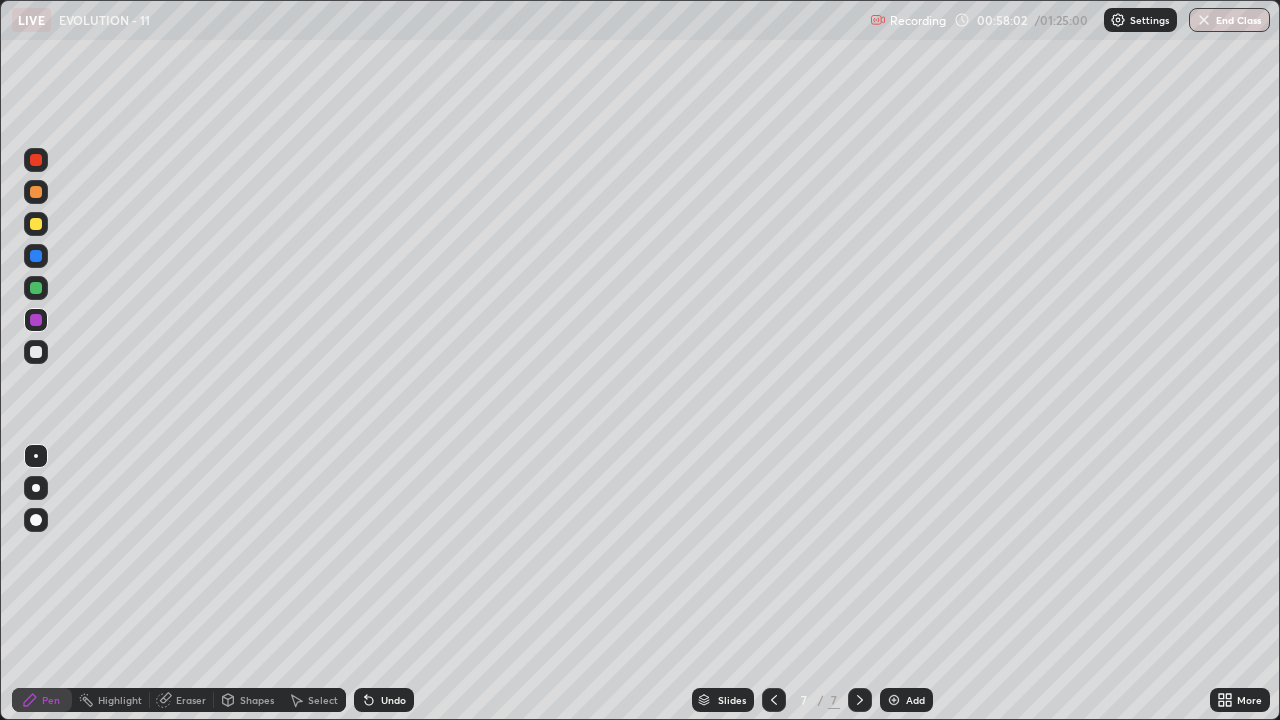 click at bounding box center (36, 320) 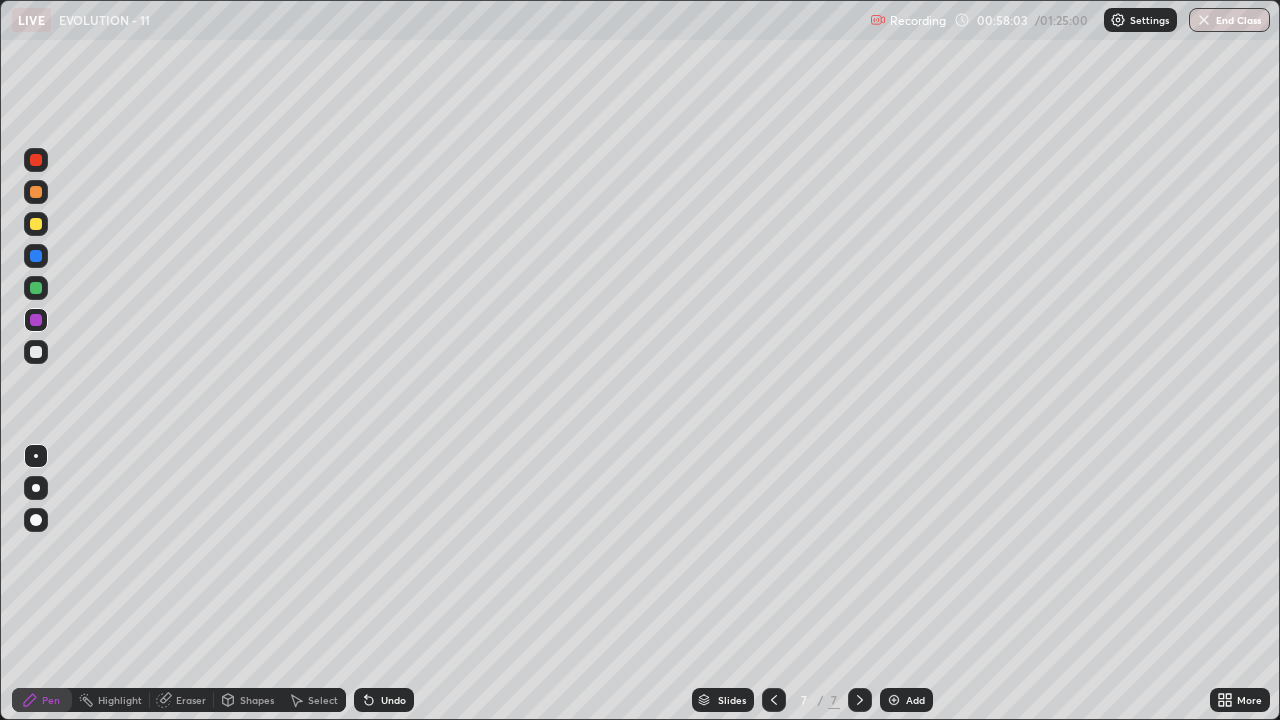 click at bounding box center [36, 288] 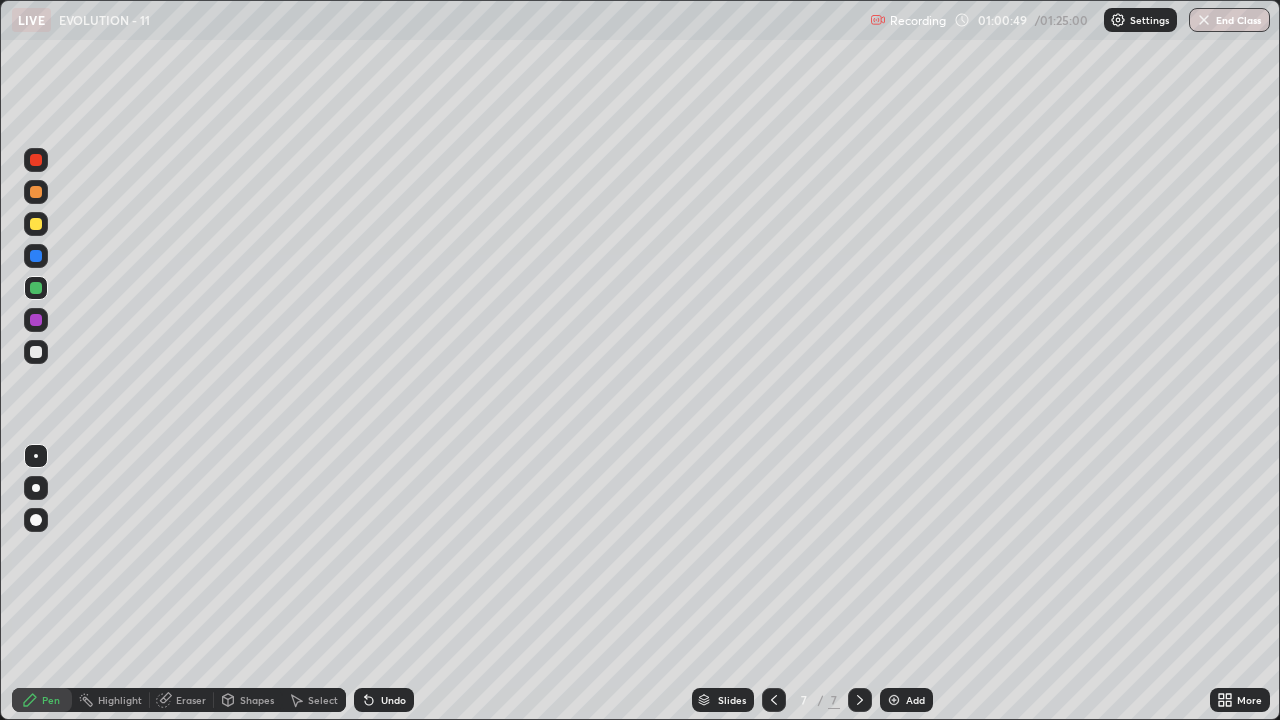 click 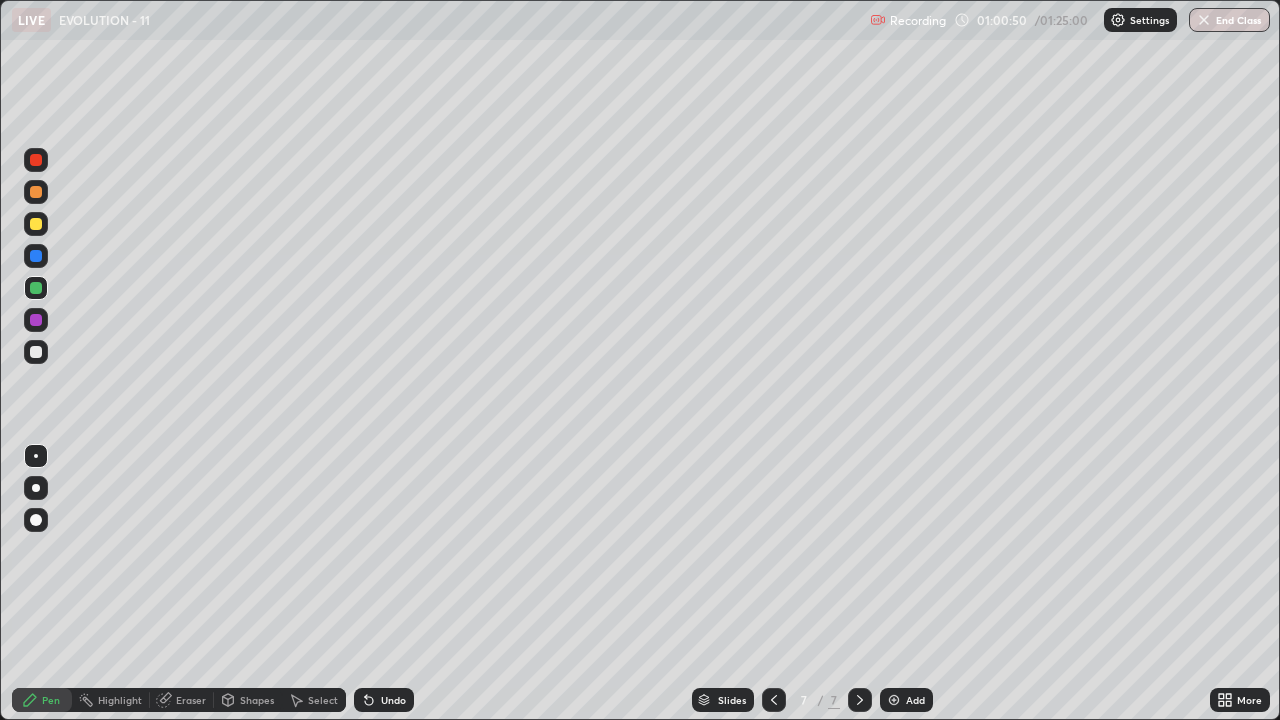 click on "Add" at bounding box center (915, 700) 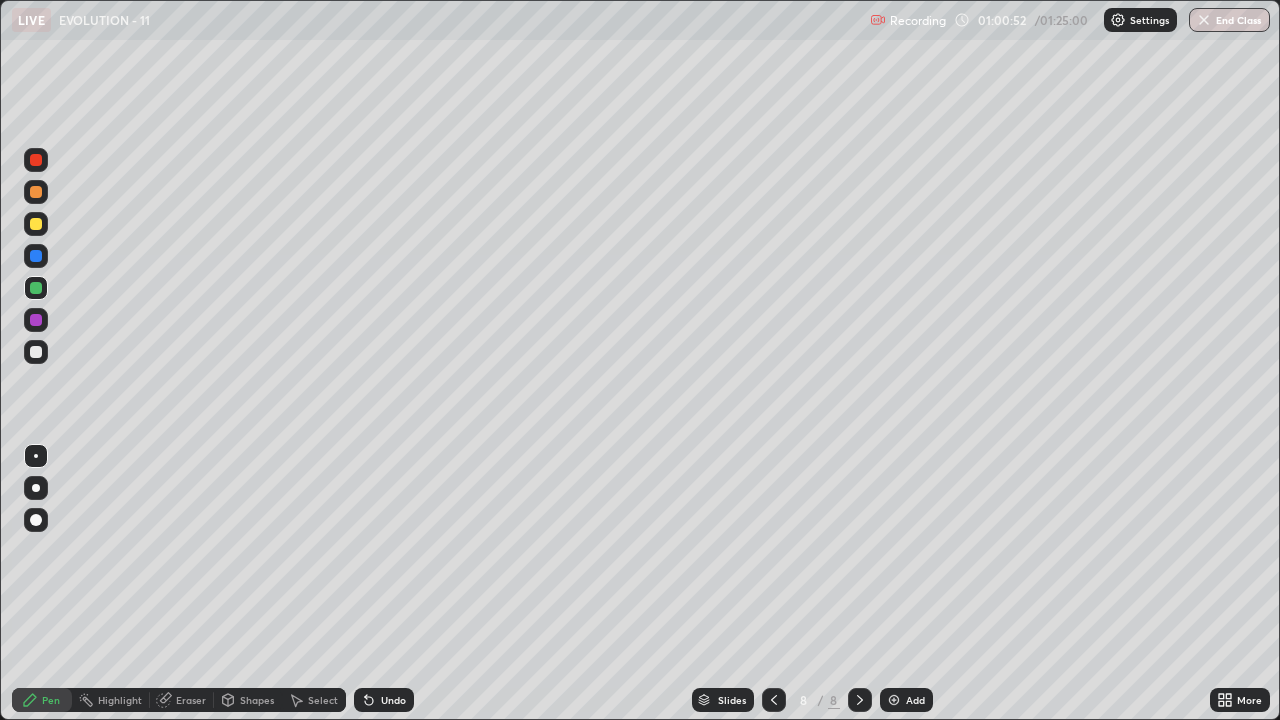 click at bounding box center (36, 224) 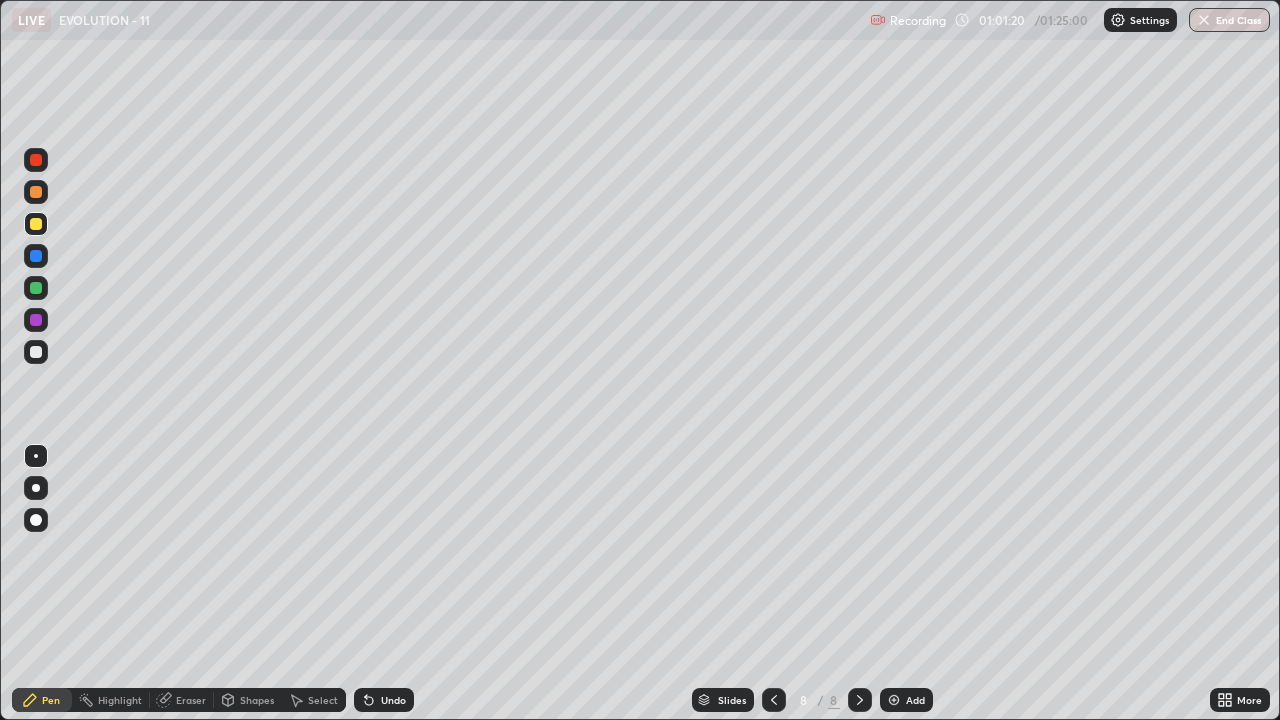 click on "Undo" at bounding box center (384, 700) 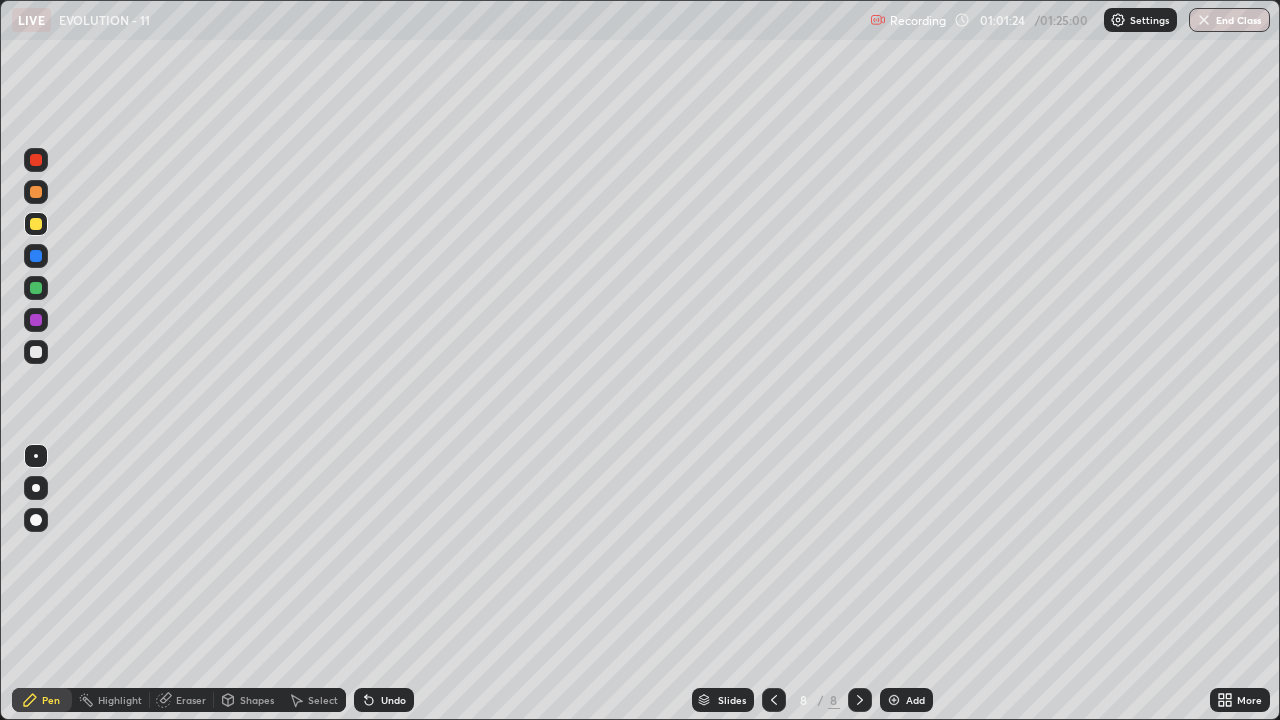 click at bounding box center [36, 256] 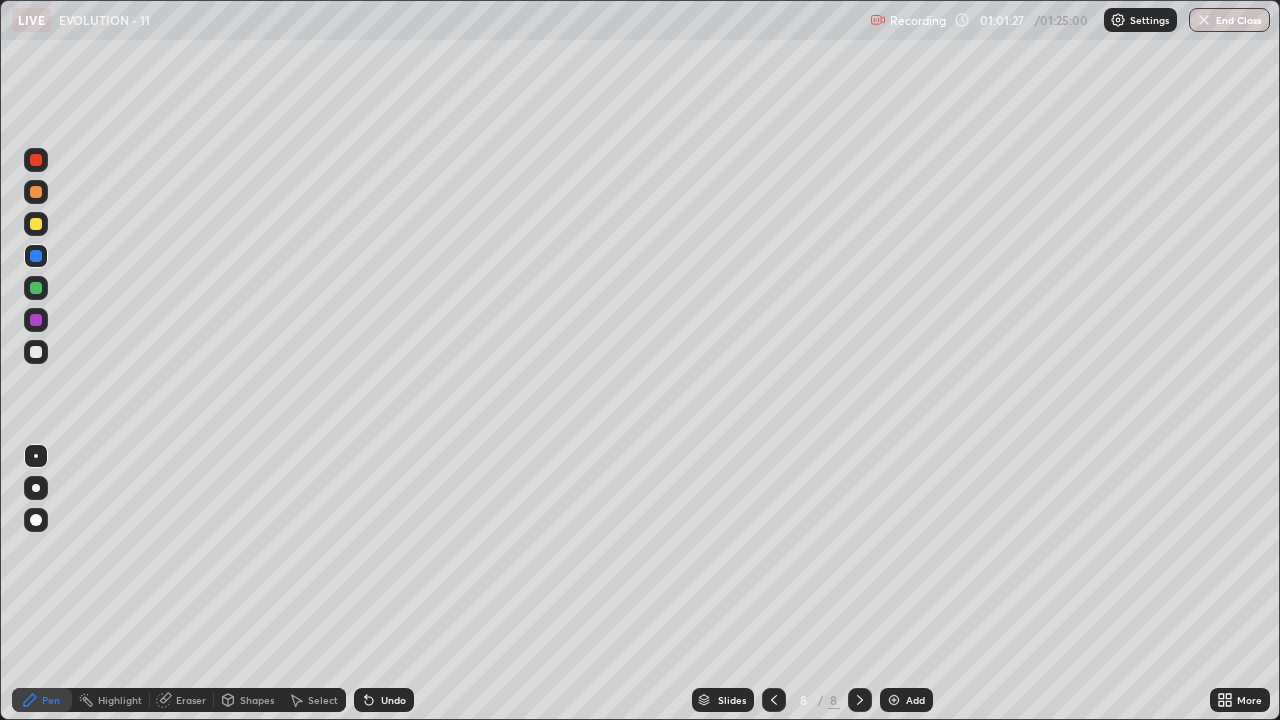 click at bounding box center (36, 352) 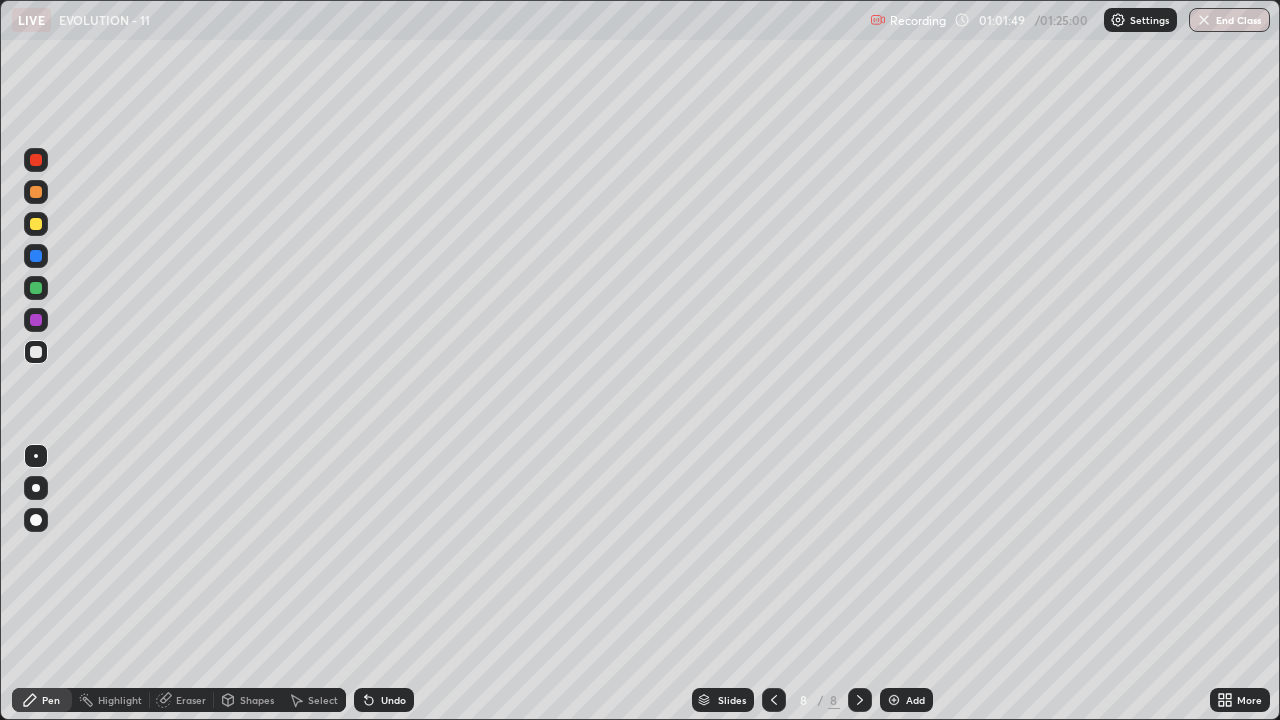 click at bounding box center [36, 288] 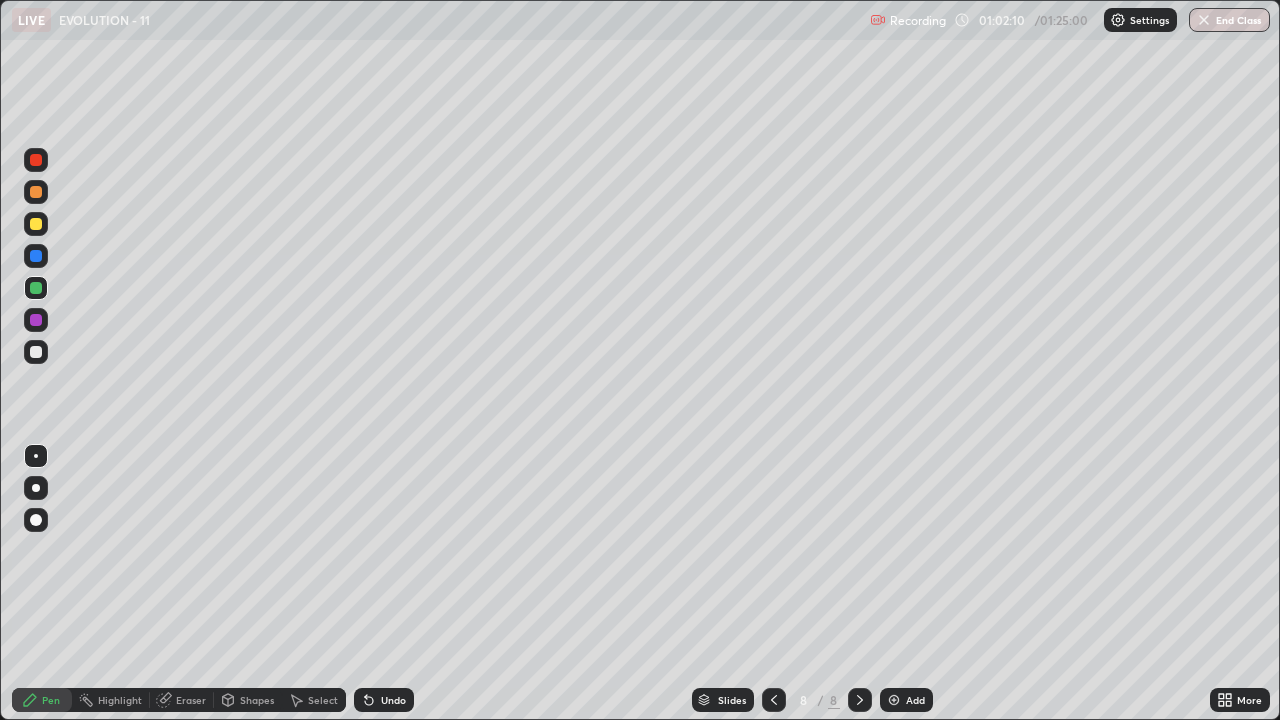 click at bounding box center (36, 320) 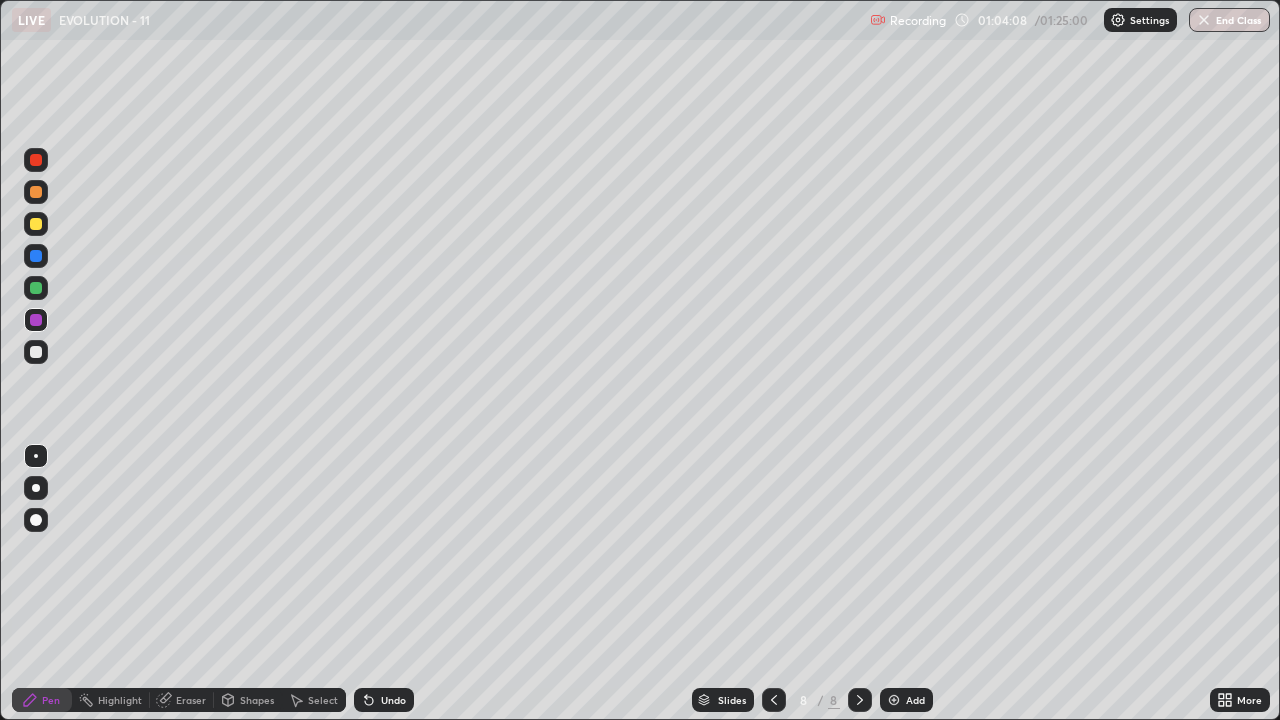 click at bounding box center (36, 352) 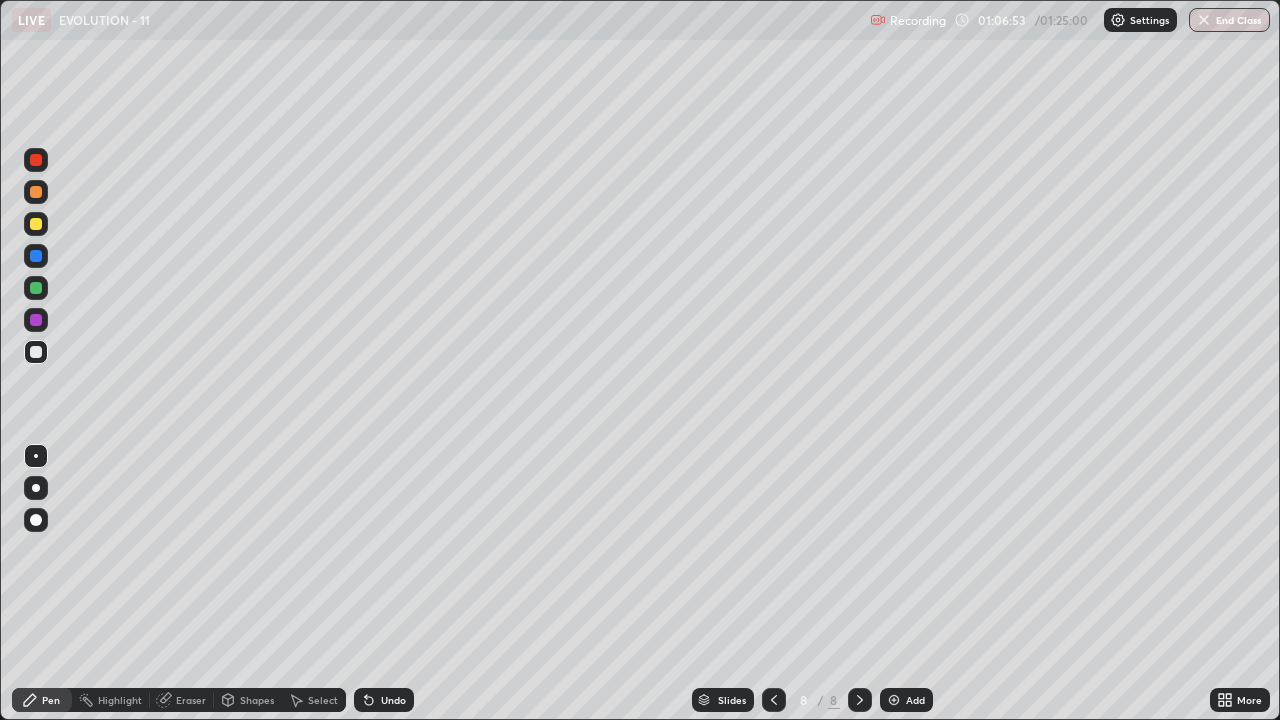 click at bounding box center (36, 320) 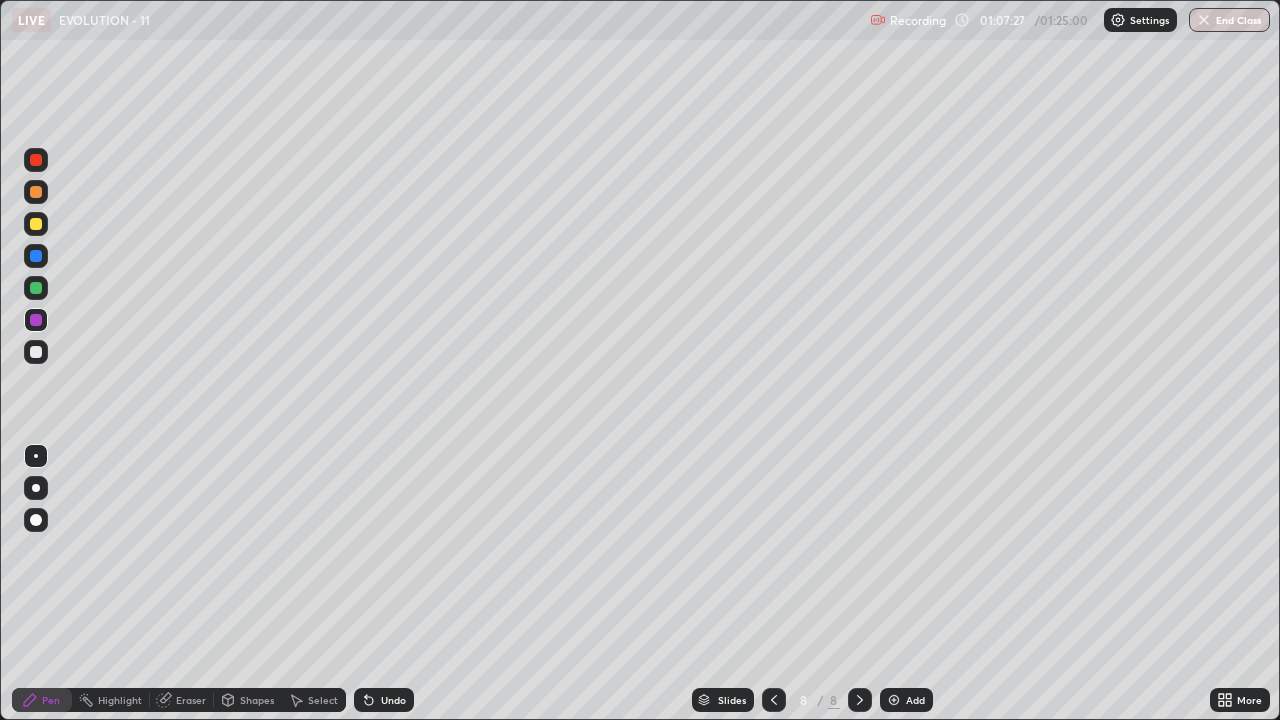 click at bounding box center (36, 352) 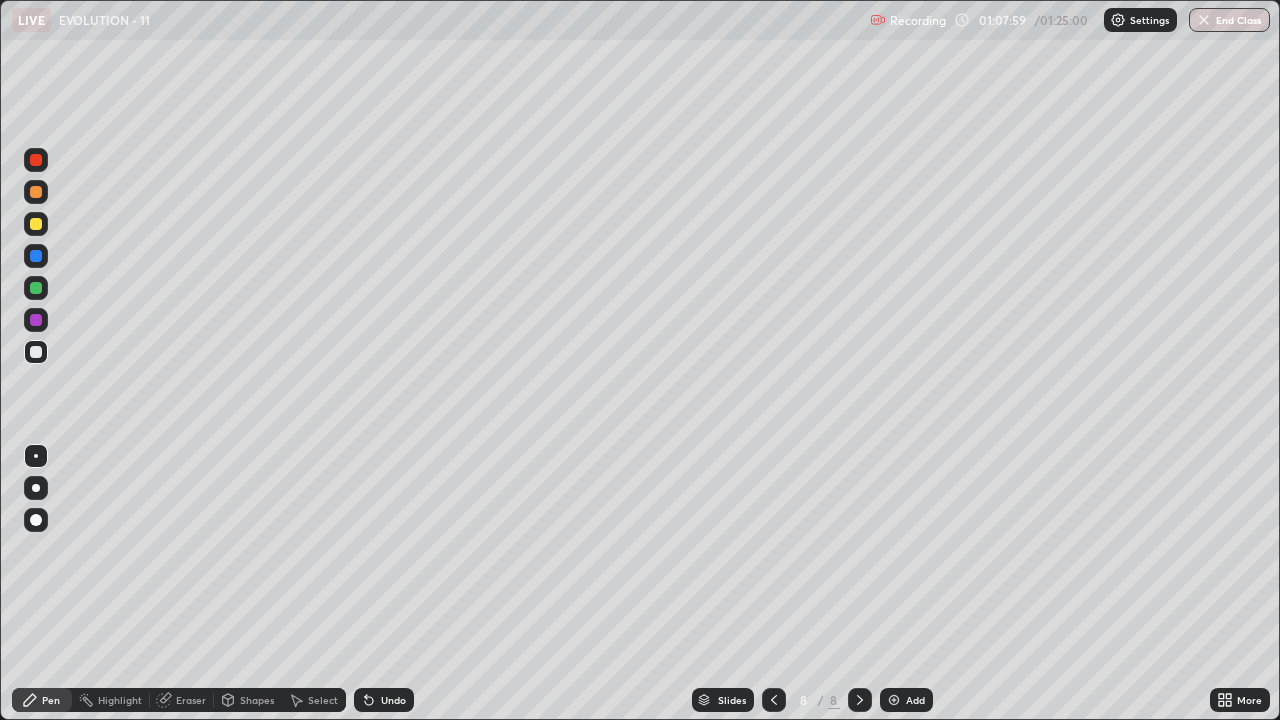 click at bounding box center [36, 320] 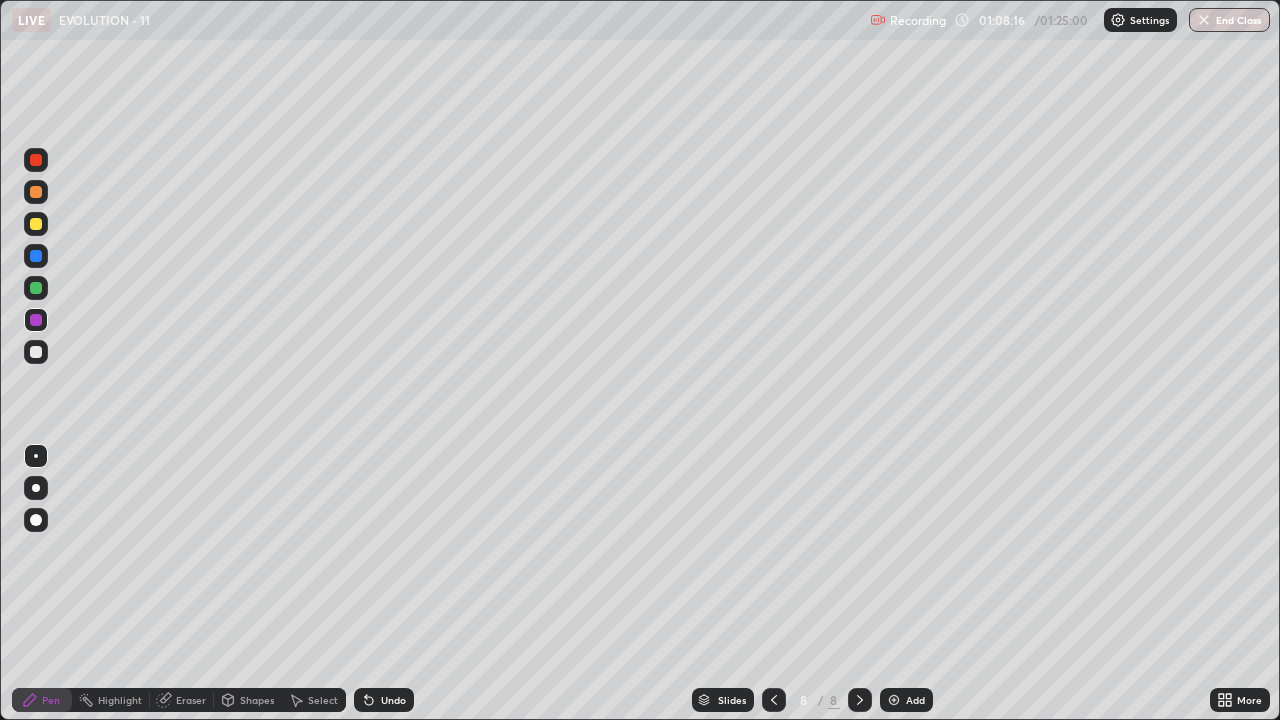 click at bounding box center [36, 352] 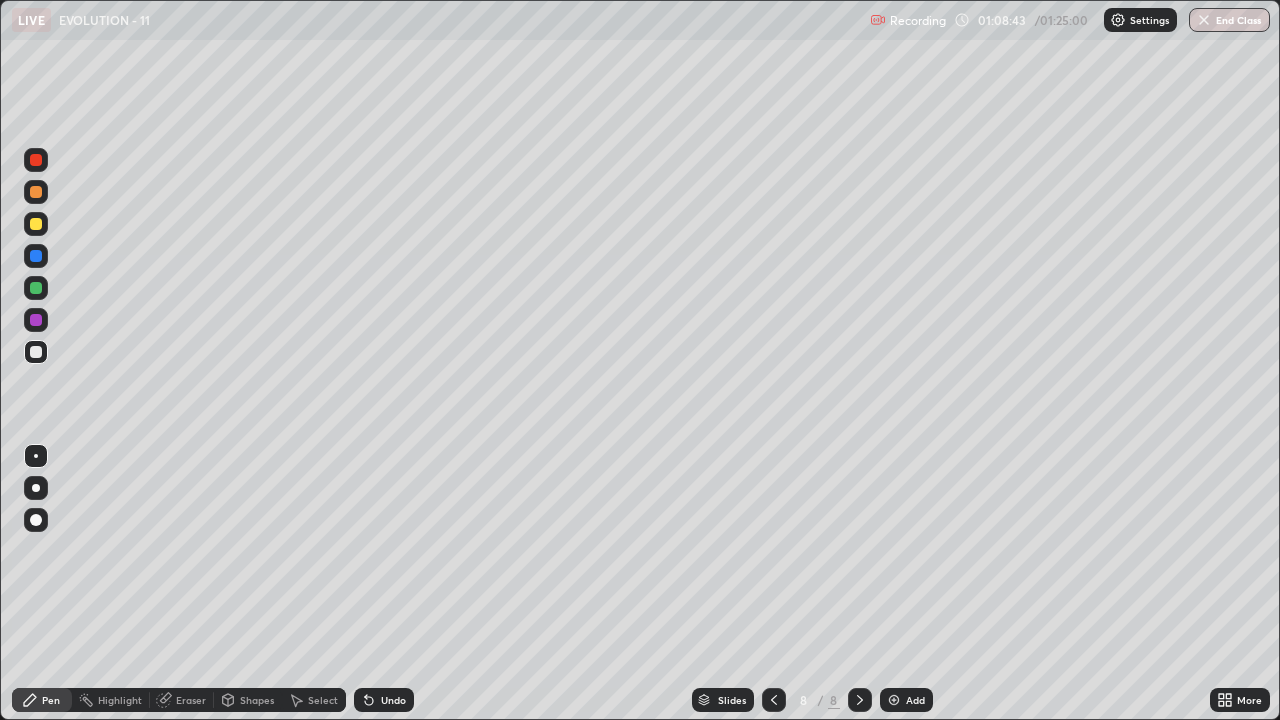 click at bounding box center [36, 256] 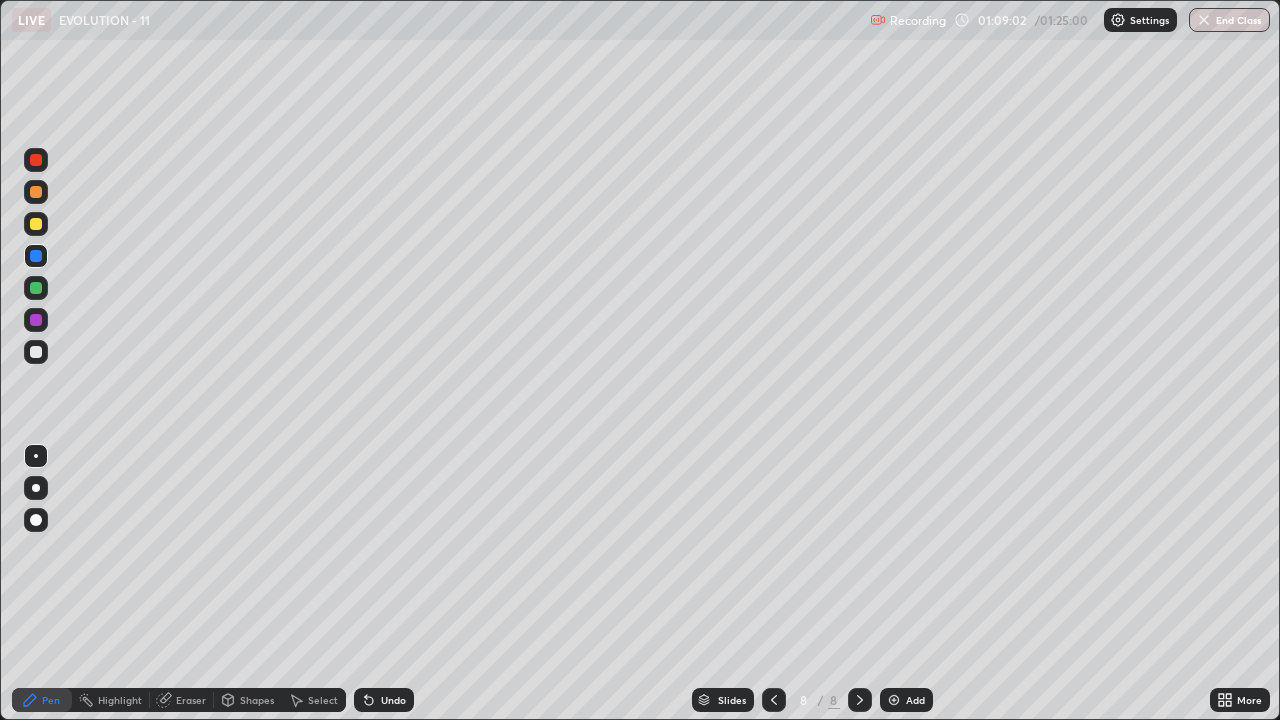 click at bounding box center (36, 320) 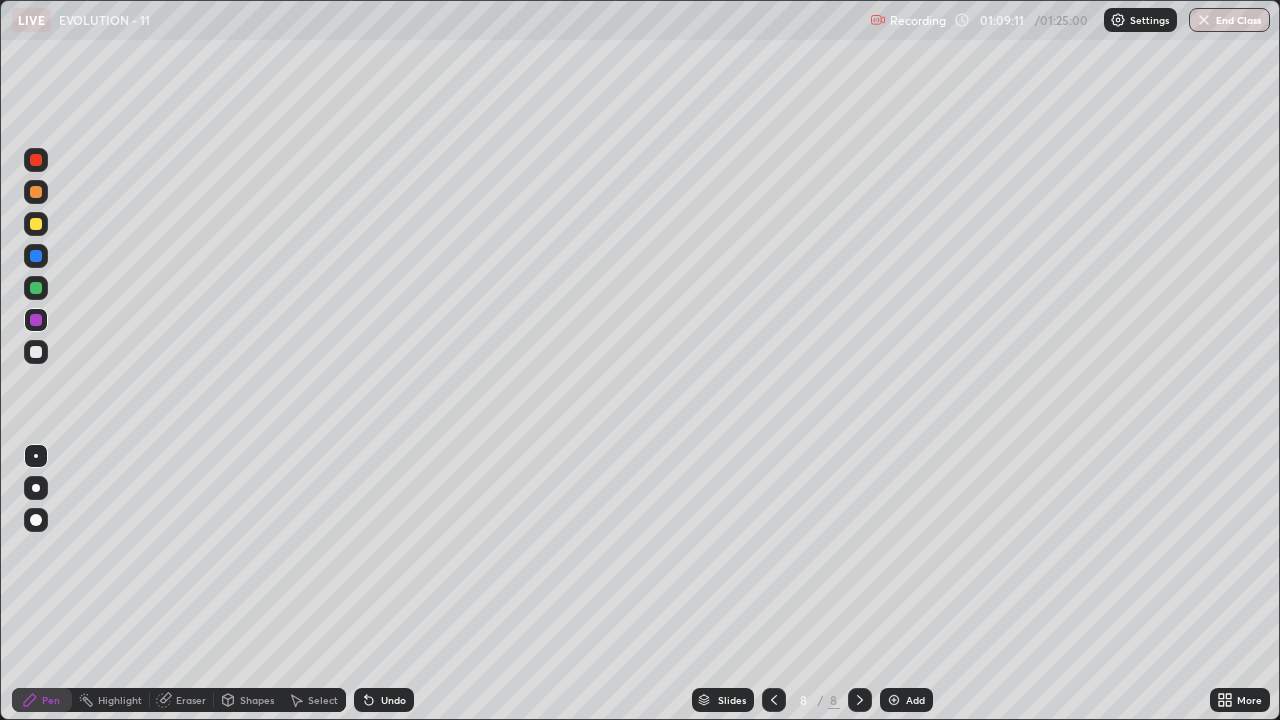 click on "Undo" at bounding box center [393, 700] 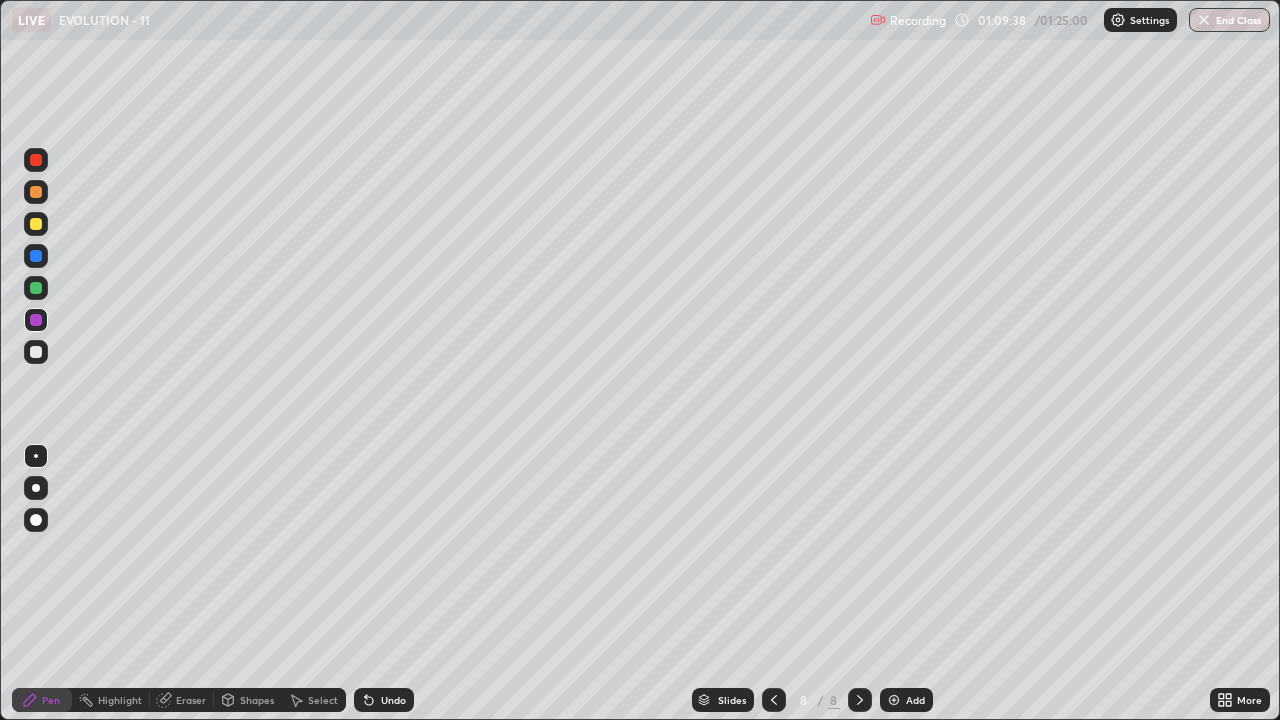 click on "Undo" at bounding box center [393, 700] 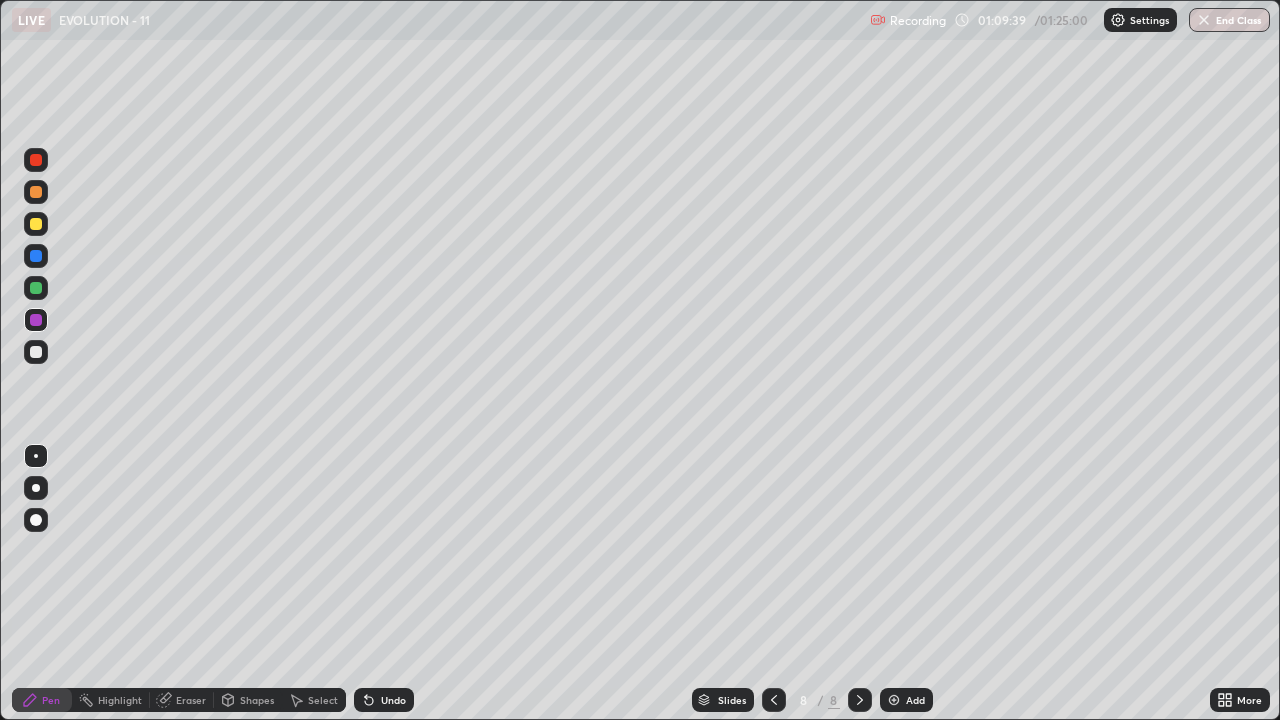 click on "Undo" at bounding box center (393, 700) 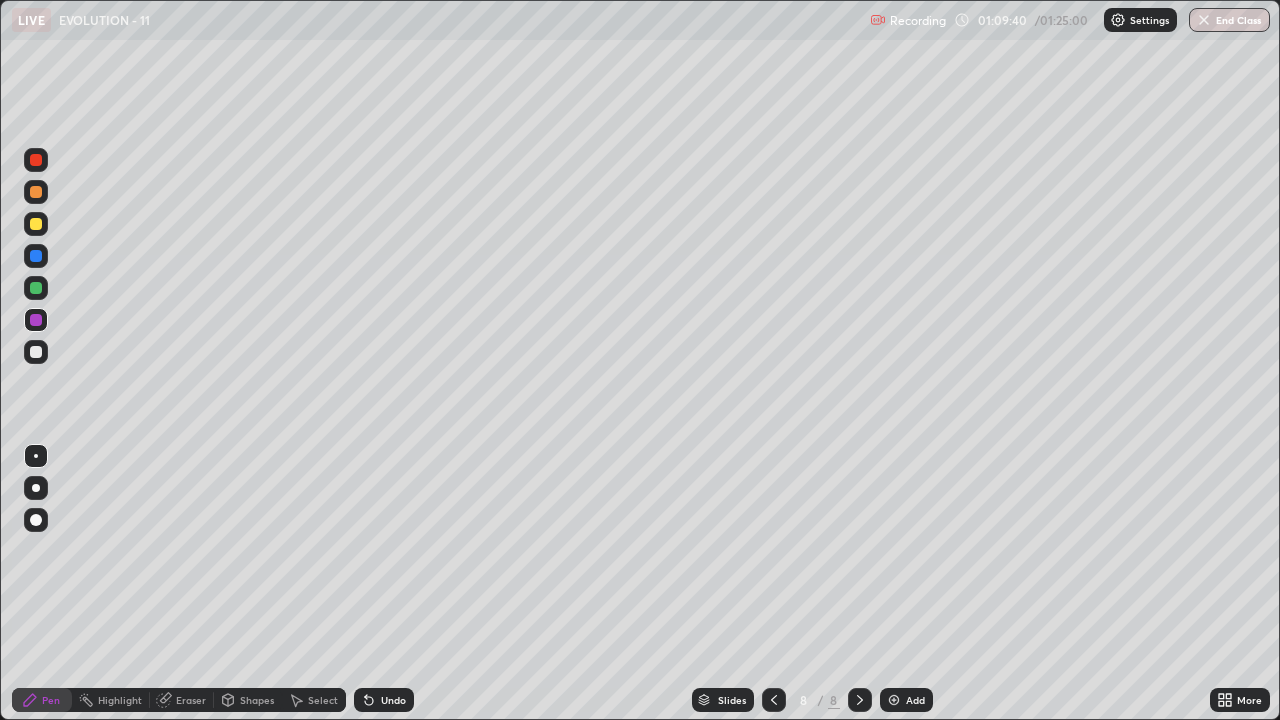 click on "Undo" at bounding box center [393, 700] 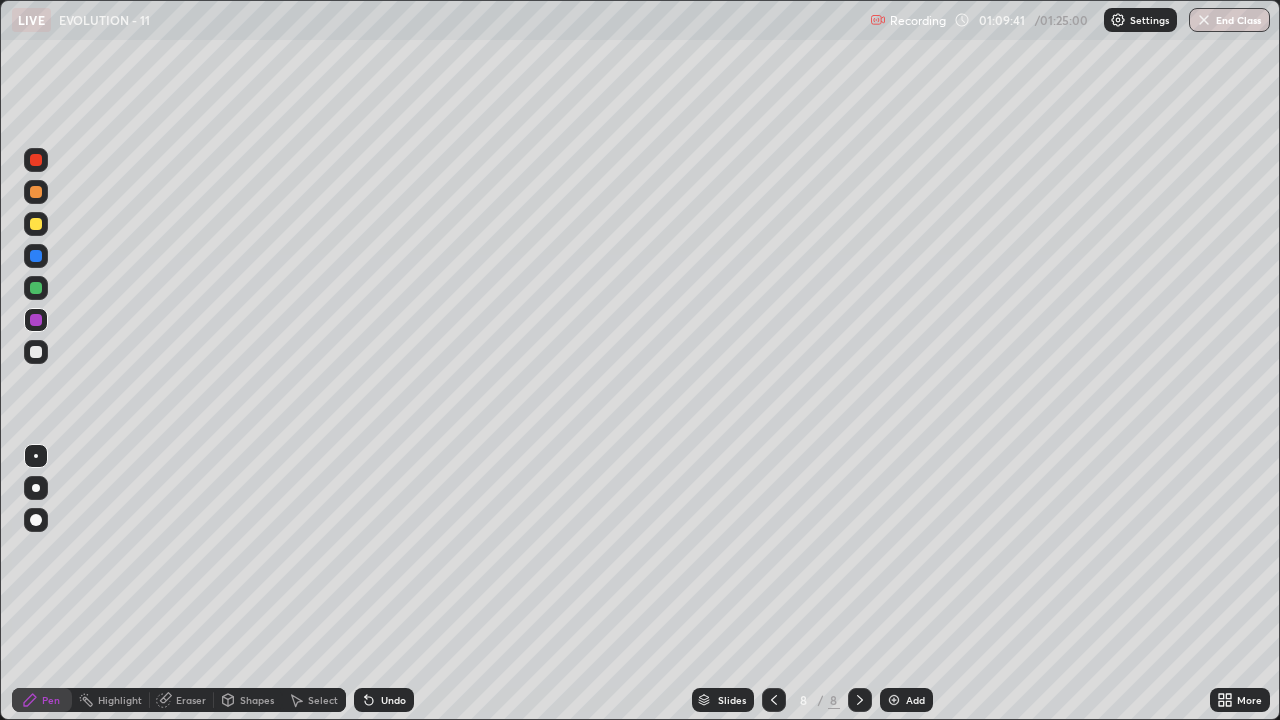 click on "Undo" at bounding box center [393, 700] 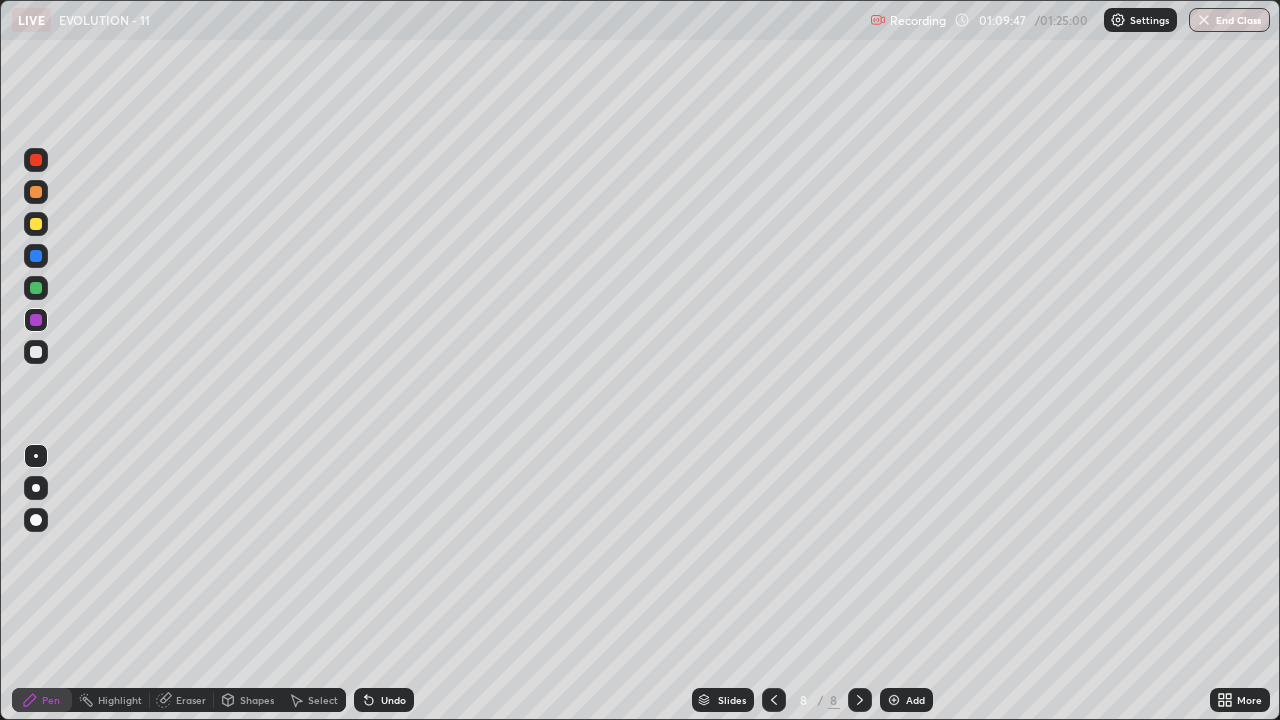 click on "Undo" at bounding box center (384, 700) 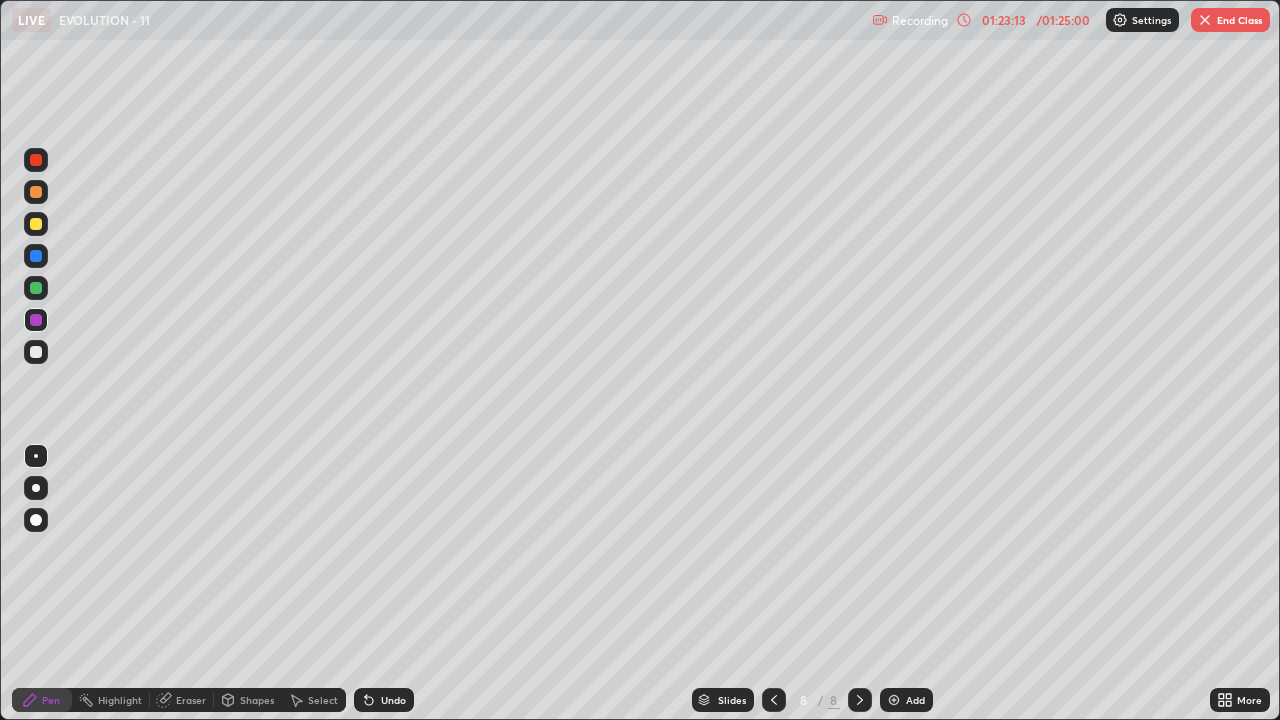 click on "End Class" at bounding box center (1230, 20) 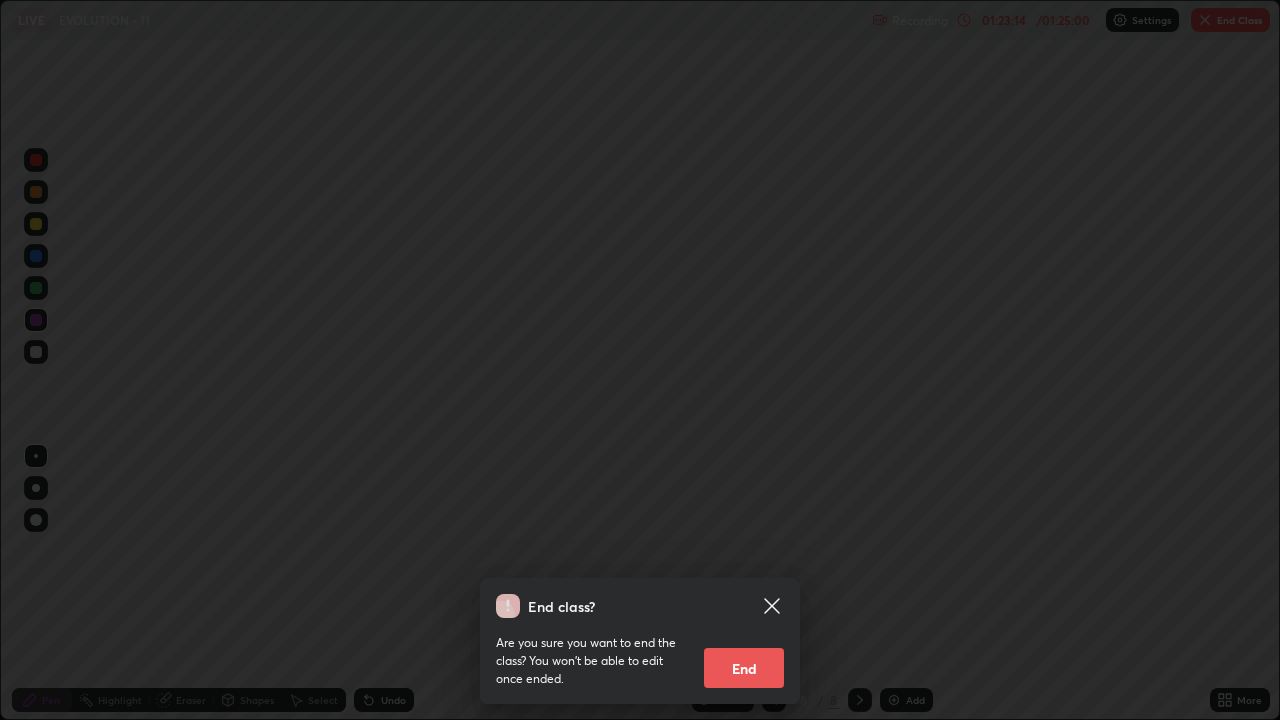 click on "End" at bounding box center [744, 668] 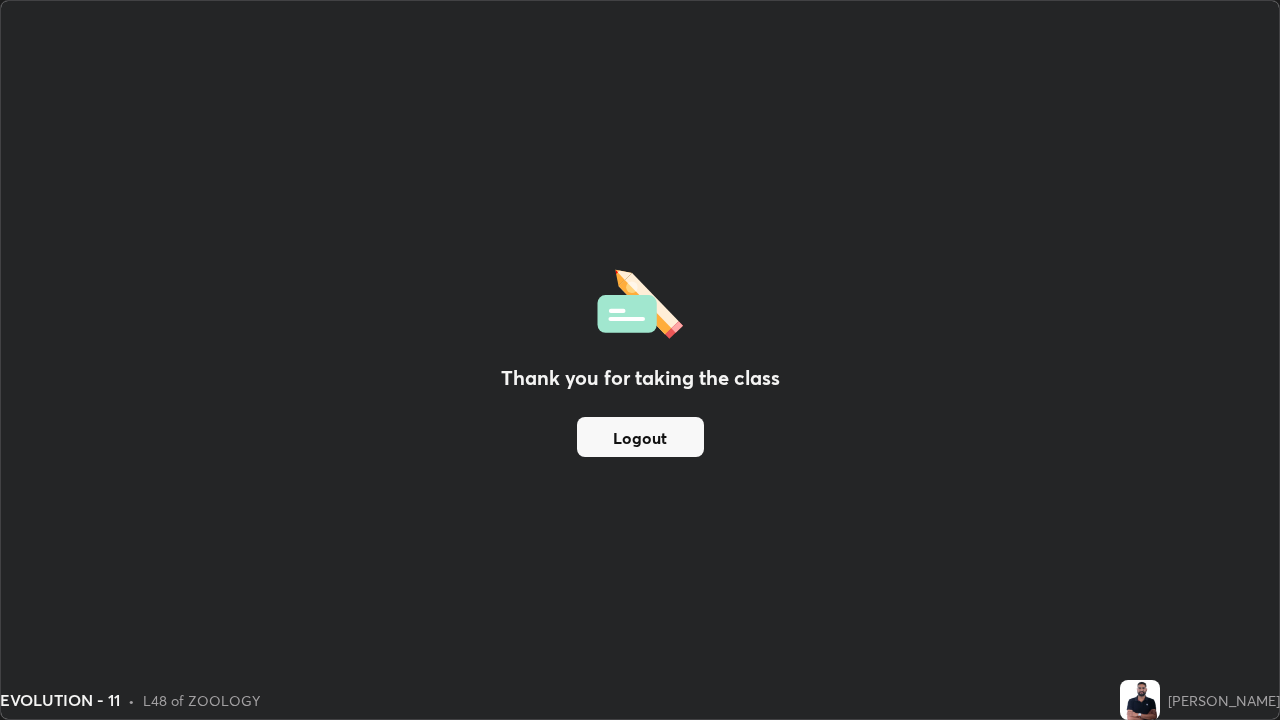 click on "Logout" at bounding box center (640, 437) 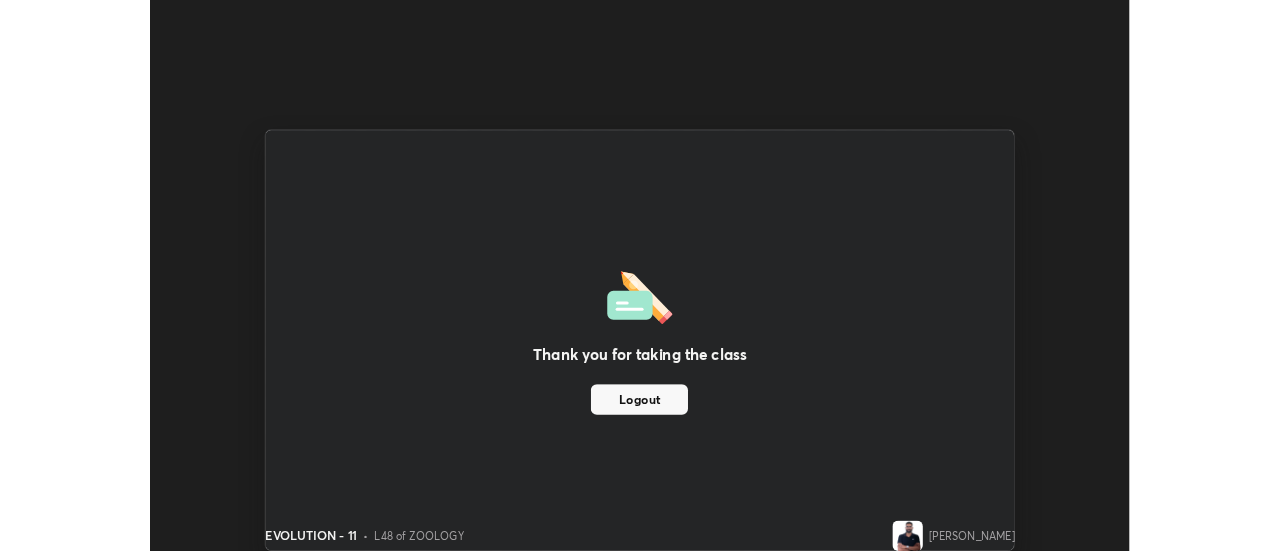 scroll, scrollTop: 551, scrollLeft: 1280, axis: both 